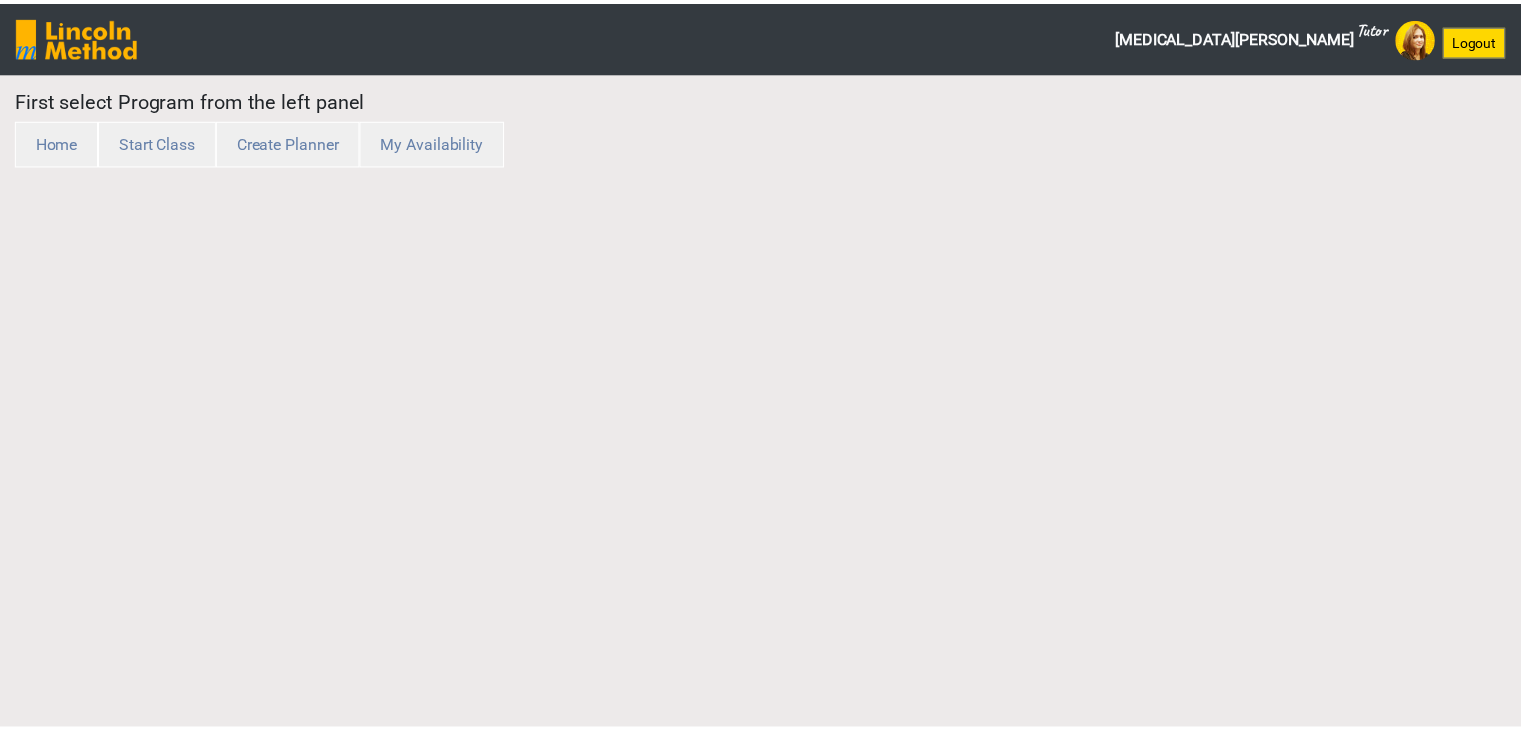 scroll, scrollTop: 0, scrollLeft: 0, axis: both 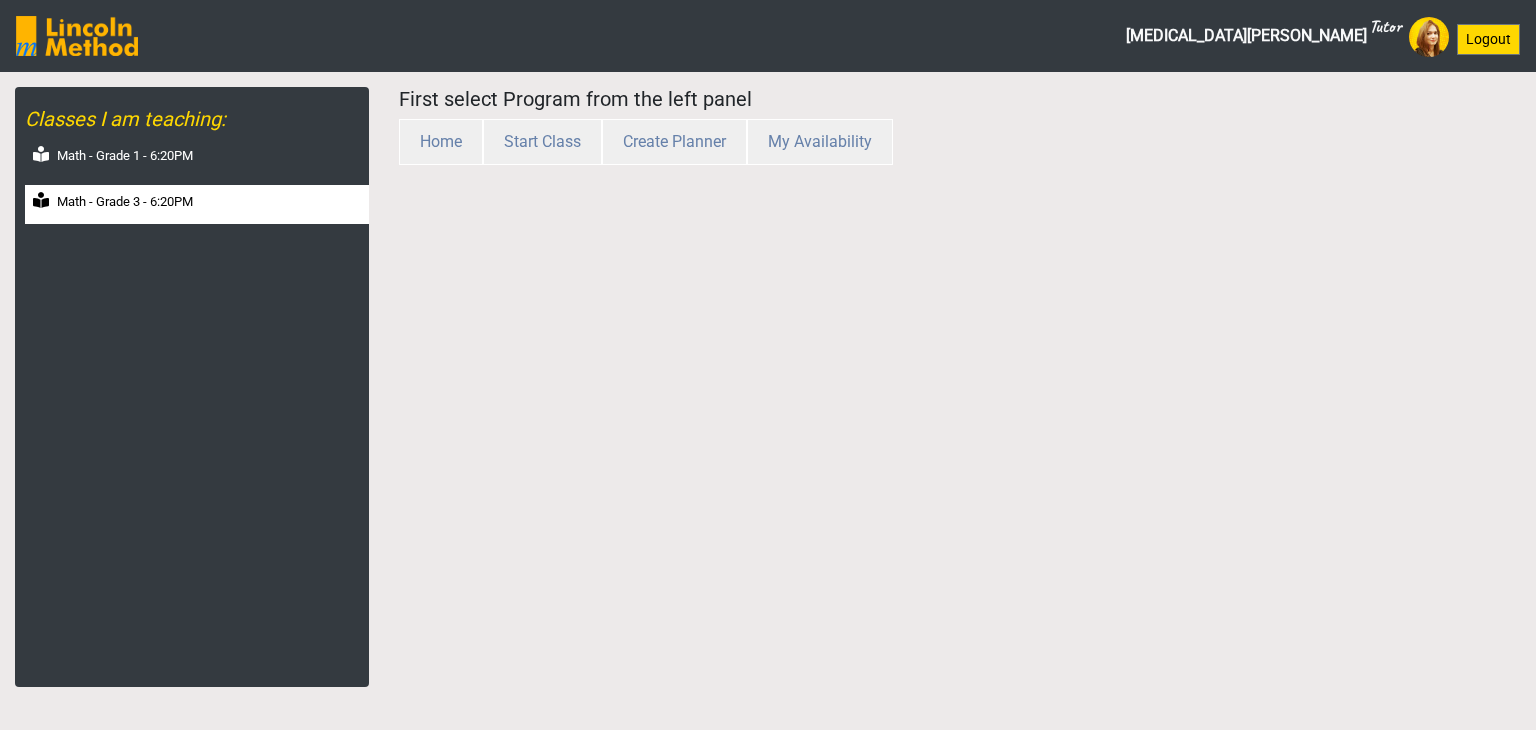 click on "Math - Grade 3 - 6:20PM" at bounding box center [197, 204] 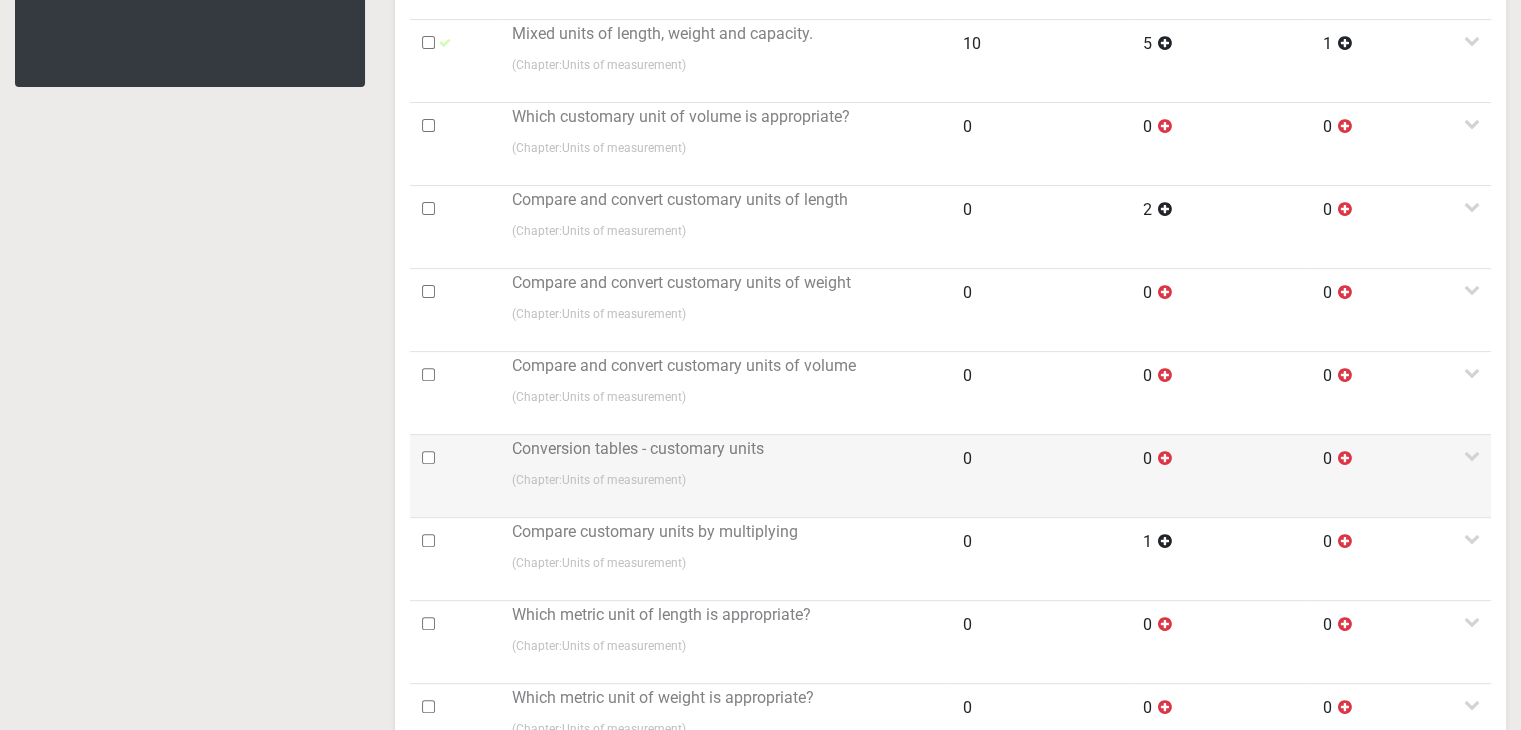 scroll, scrollTop: 800, scrollLeft: 0, axis: vertical 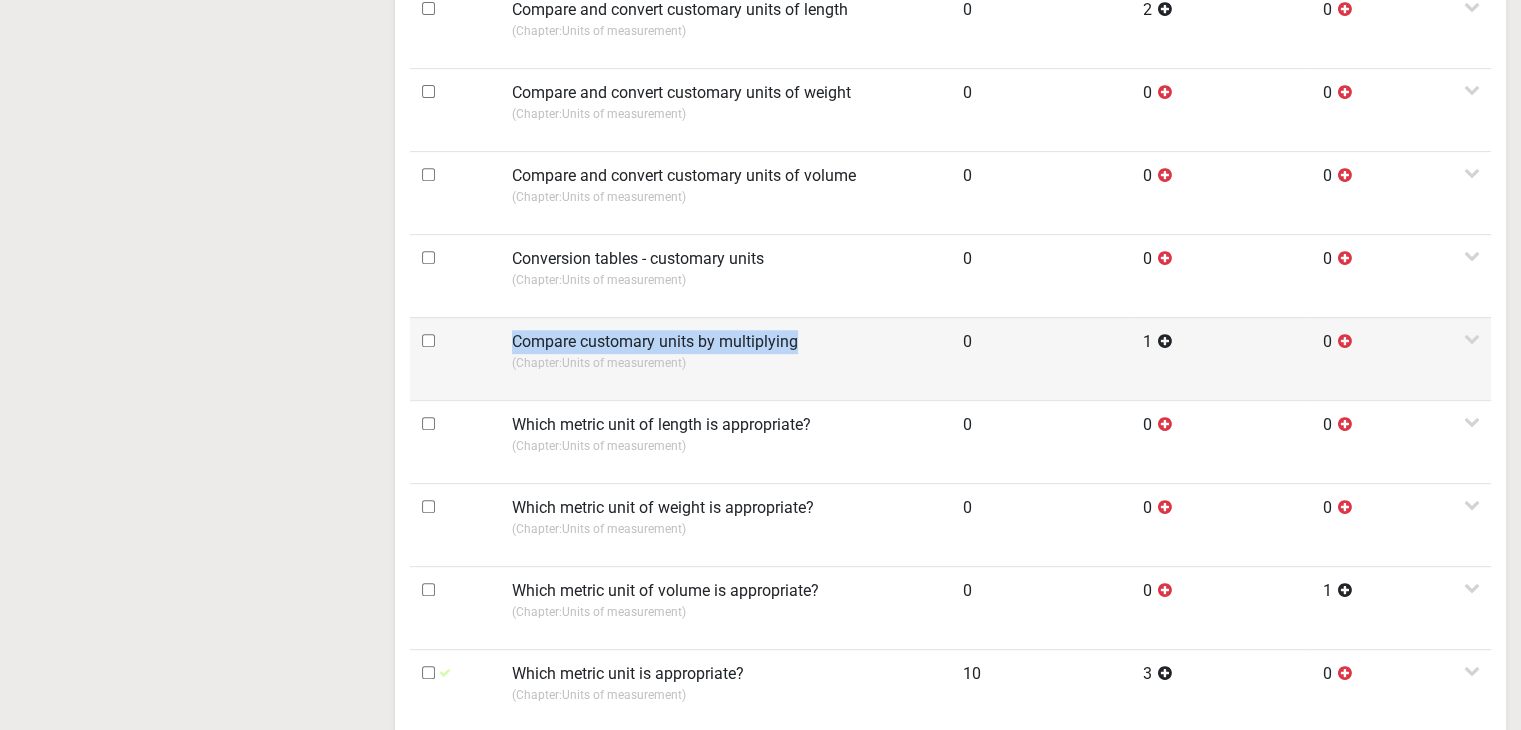 drag, startPoint x: 530, startPoint y: 342, endPoint x: 796, endPoint y: 341, distance: 266.0019 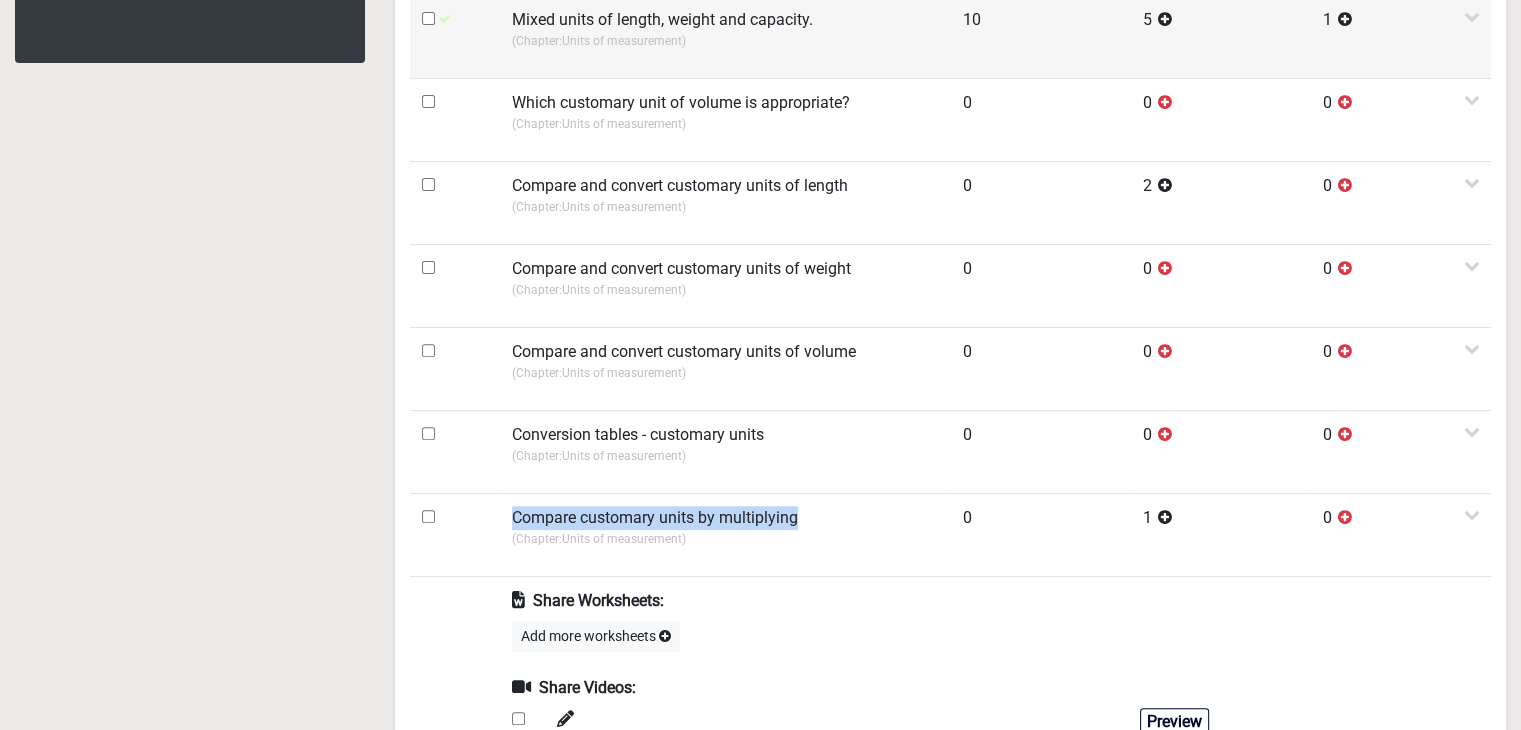 scroll, scrollTop: 600, scrollLeft: 0, axis: vertical 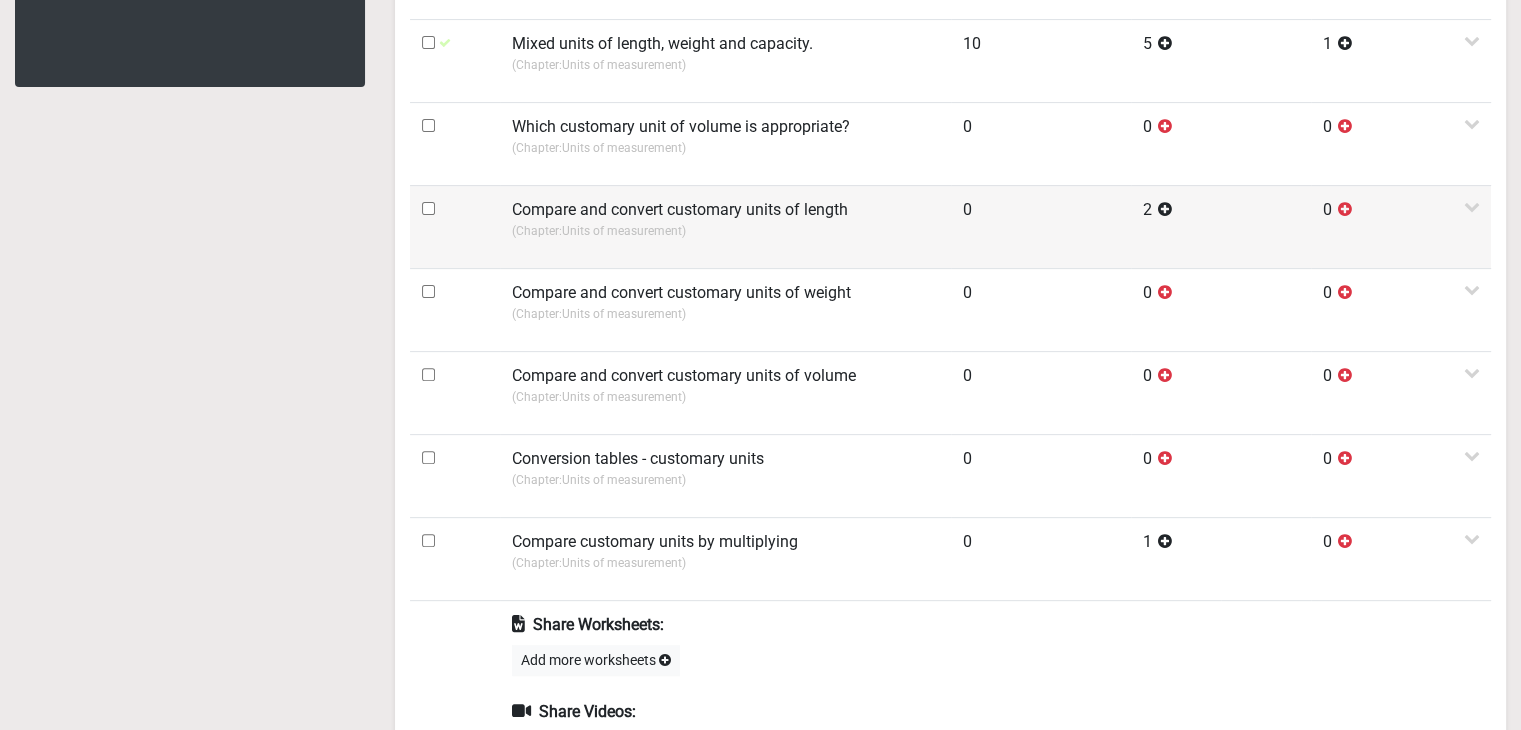 click on "(Chapter:  Units of measurement )" at bounding box center (725, 231) 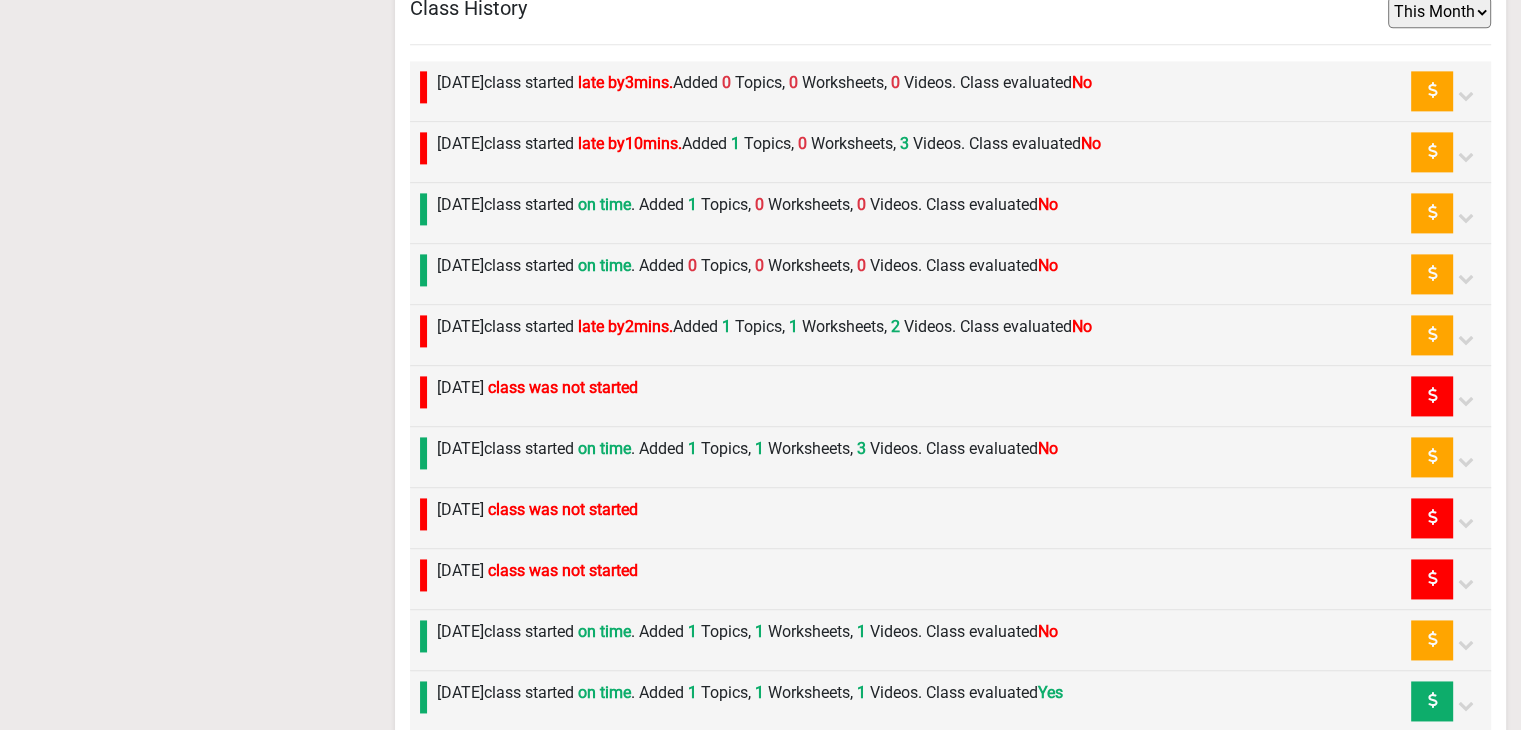 scroll, scrollTop: 2800, scrollLeft: 0, axis: vertical 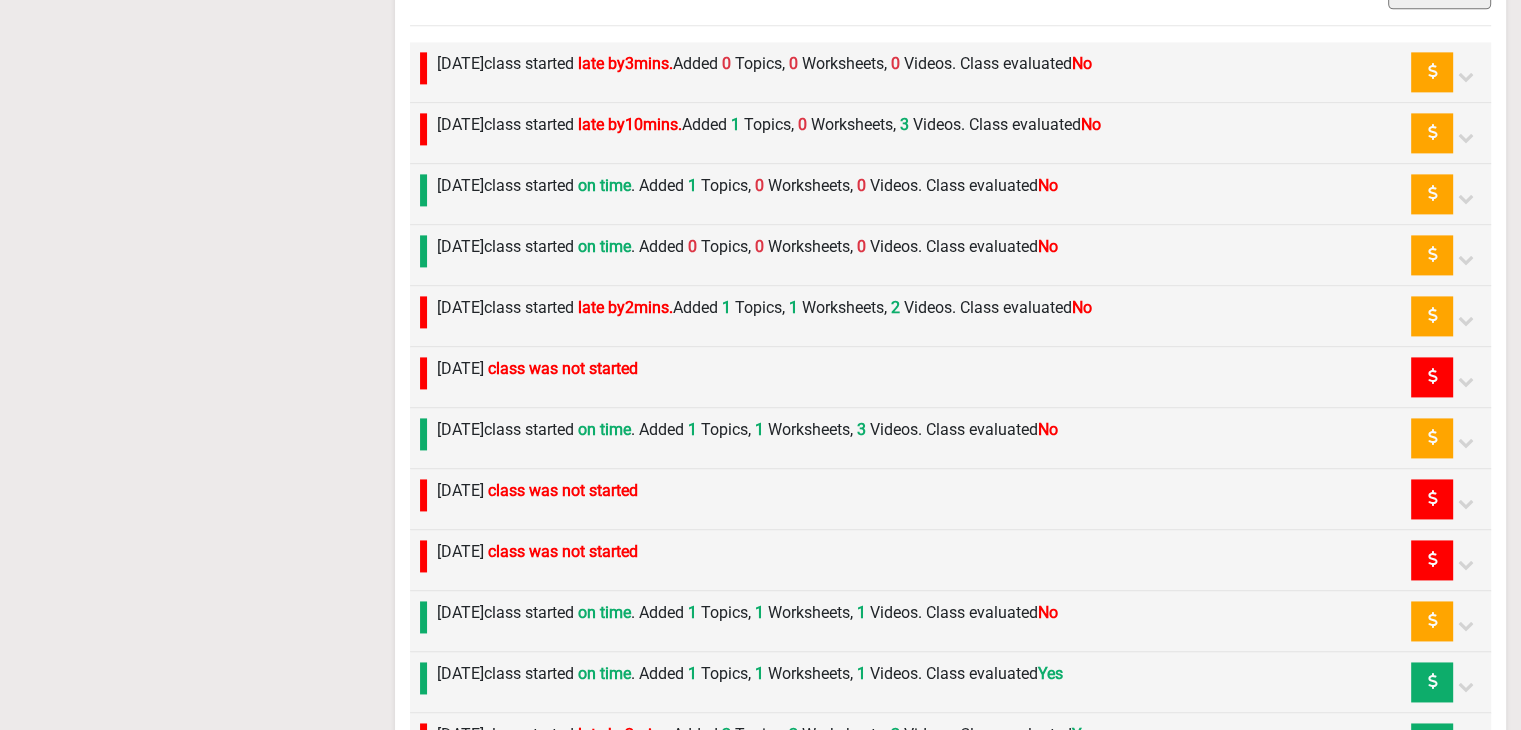 click on "[DATE]  class started   on time . Added   1   Topics,   1   Worksheets,   3   Videos. Class evaluated  No" at bounding box center [747, 430] 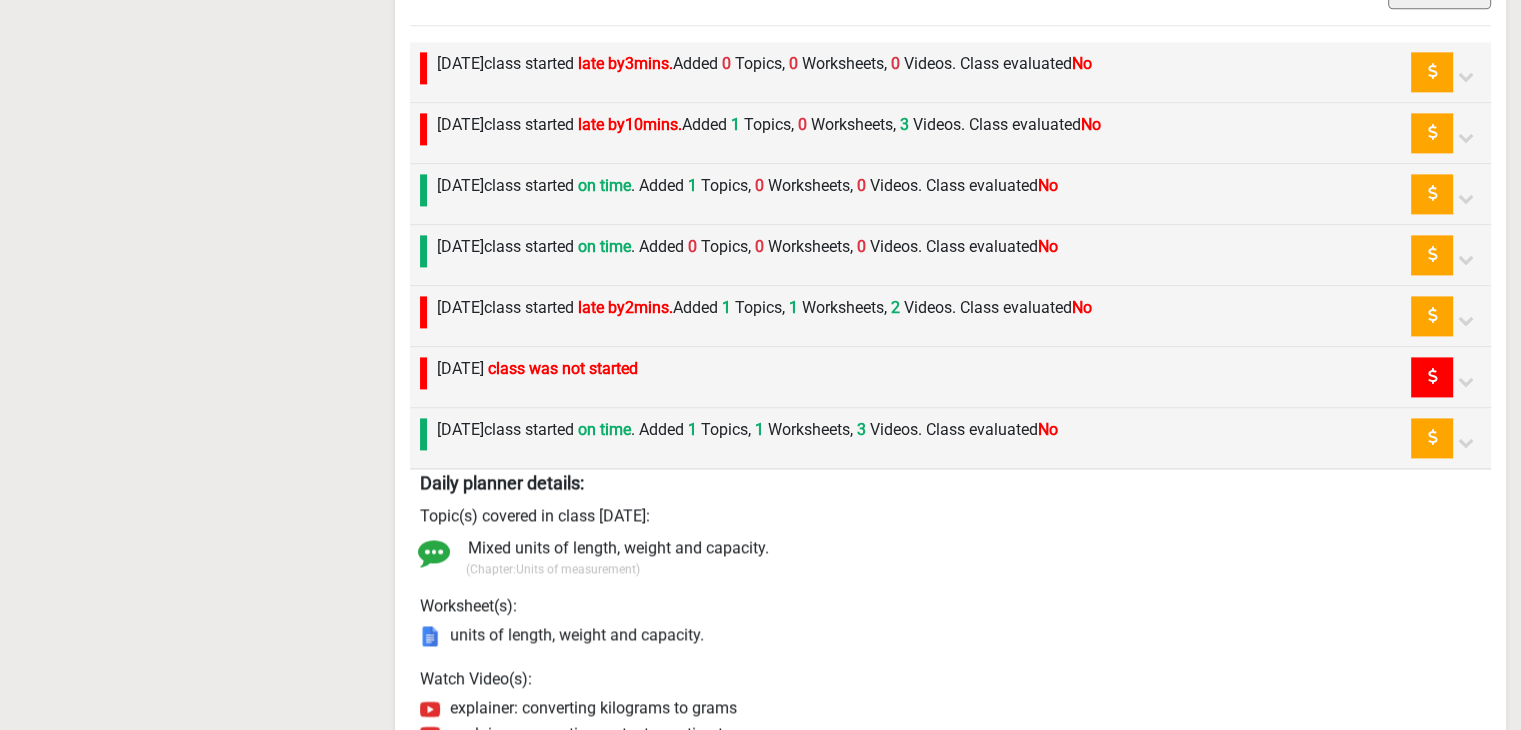 click on "[DATE]  class started   on time . Added   1   Topics,   1   Worksheets,   3   Videos. Class evaluated  No" at bounding box center (747, 430) 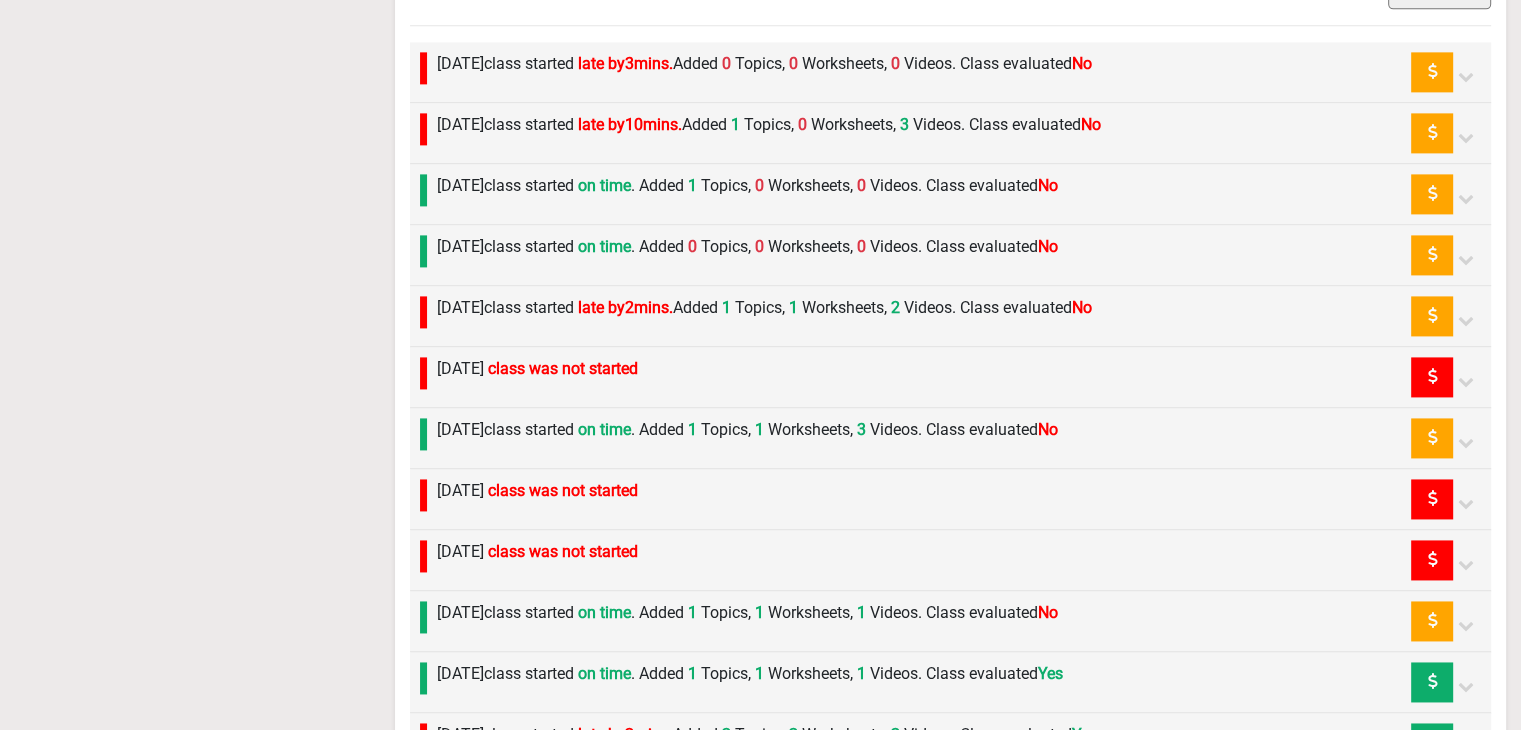 click on "[DATE]  class started   late by  2  mins.  Added   1   Topics,   1   Worksheets,   2   Videos. Class evaluated  No" at bounding box center [764, 308] 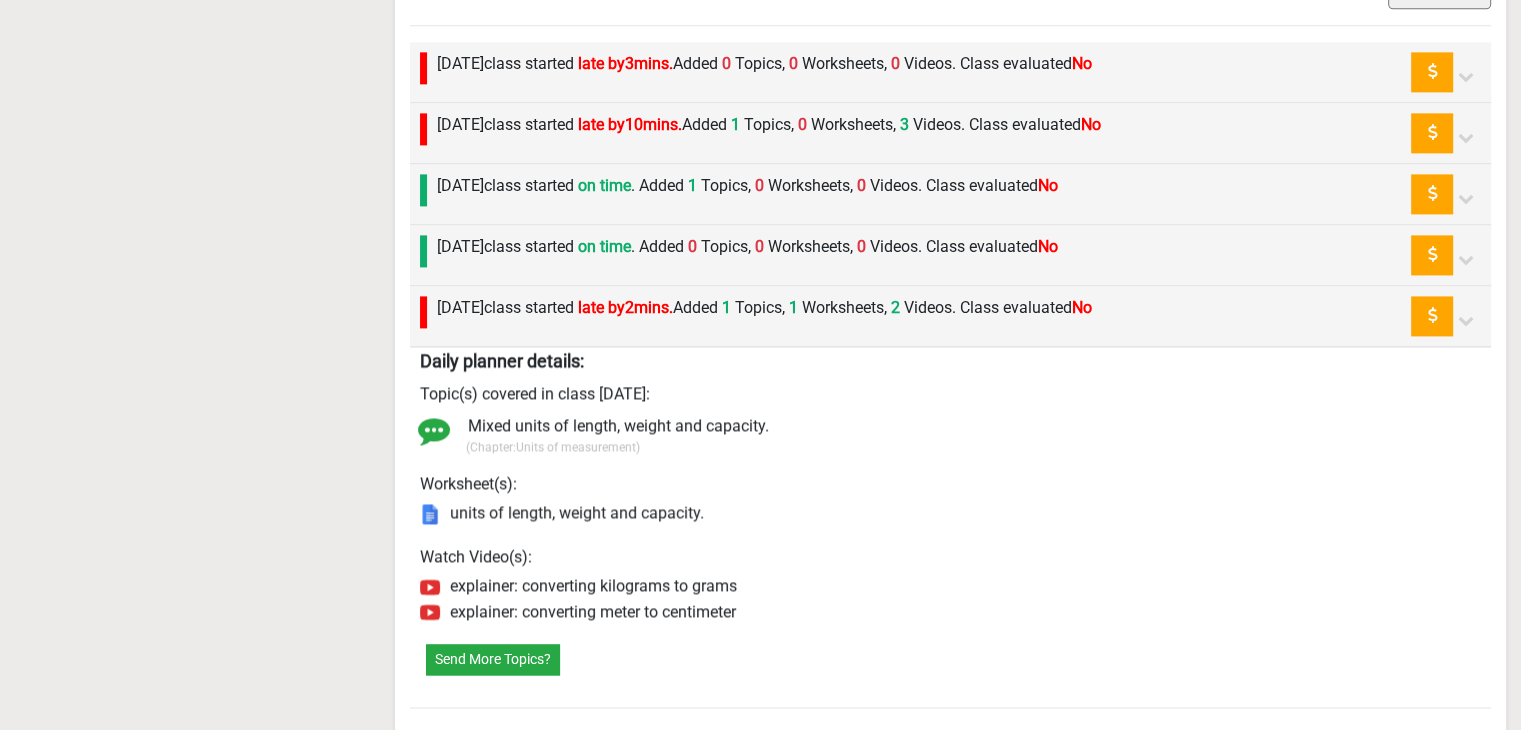 click on "[DATE]  class started   late by  2  mins.  Added   1   Topics,   1   Worksheets,   2   Videos. Class evaluated  No" at bounding box center [764, 308] 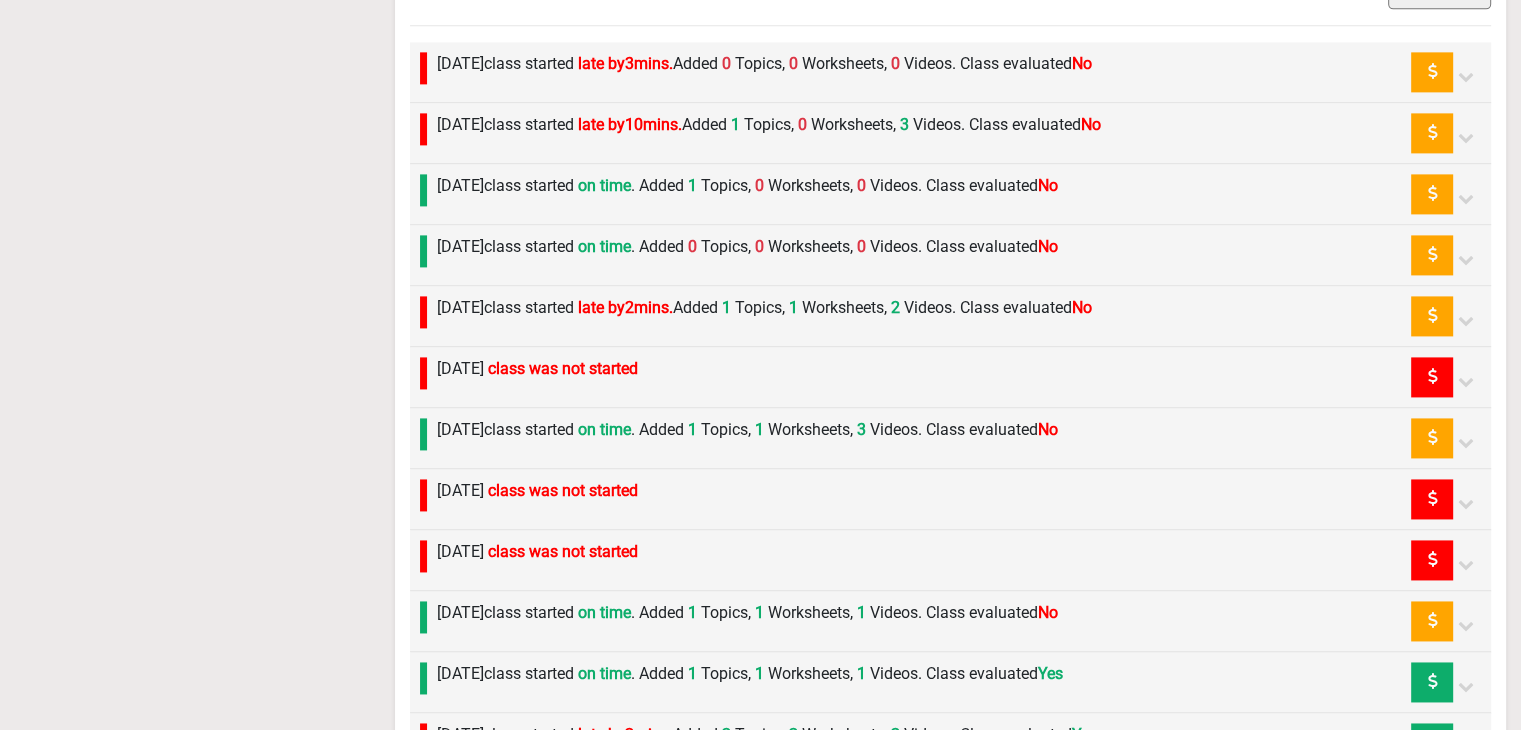 click on "[DATE]  class started   on time . Added    0    Topics,   0   Worksheets,   0   Videos. Class evaluated  No" at bounding box center (747, 247) 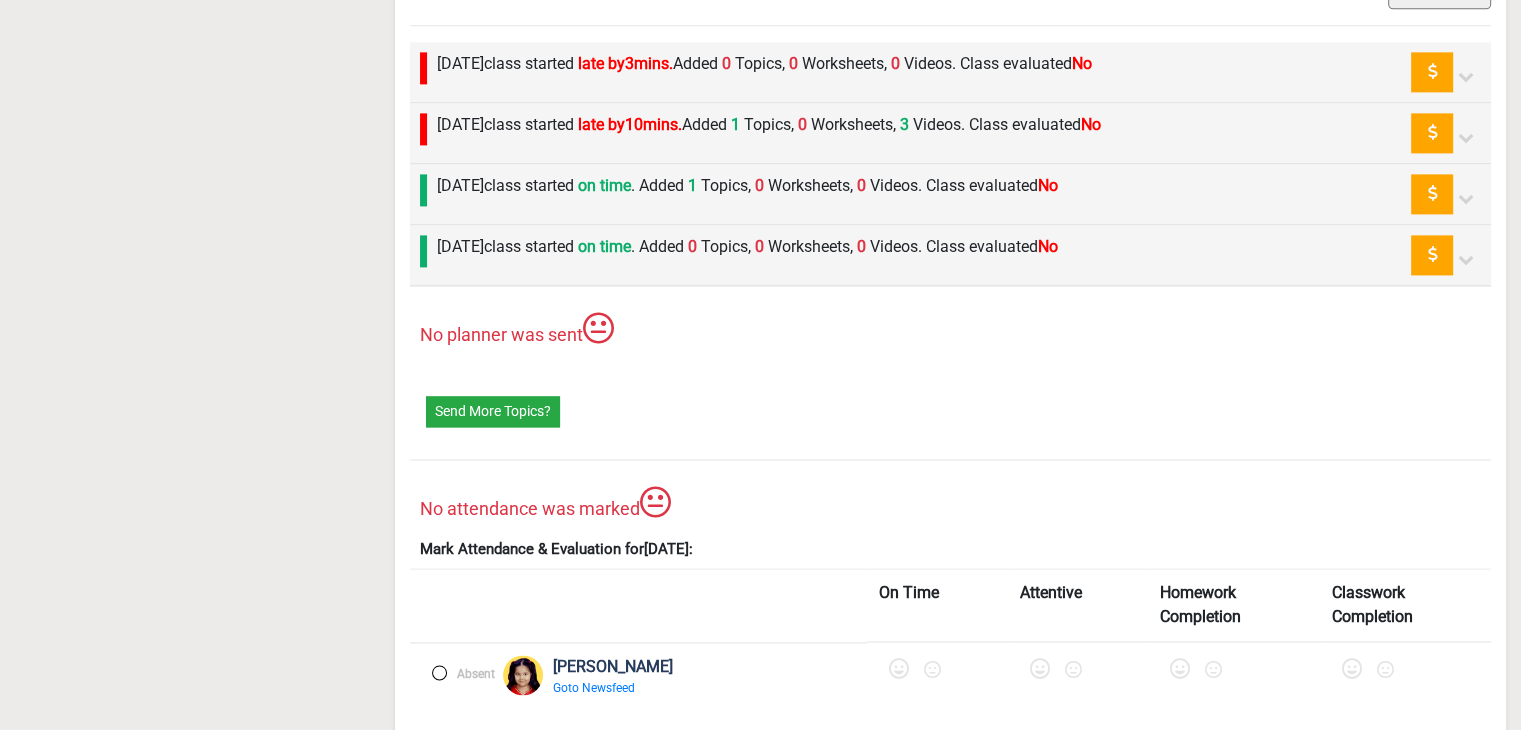 click on "[DATE]  class started   on time . Added    0    Topics,   0   Worksheets,   0   Videos. Class evaluated  No" at bounding box center [742, 255] 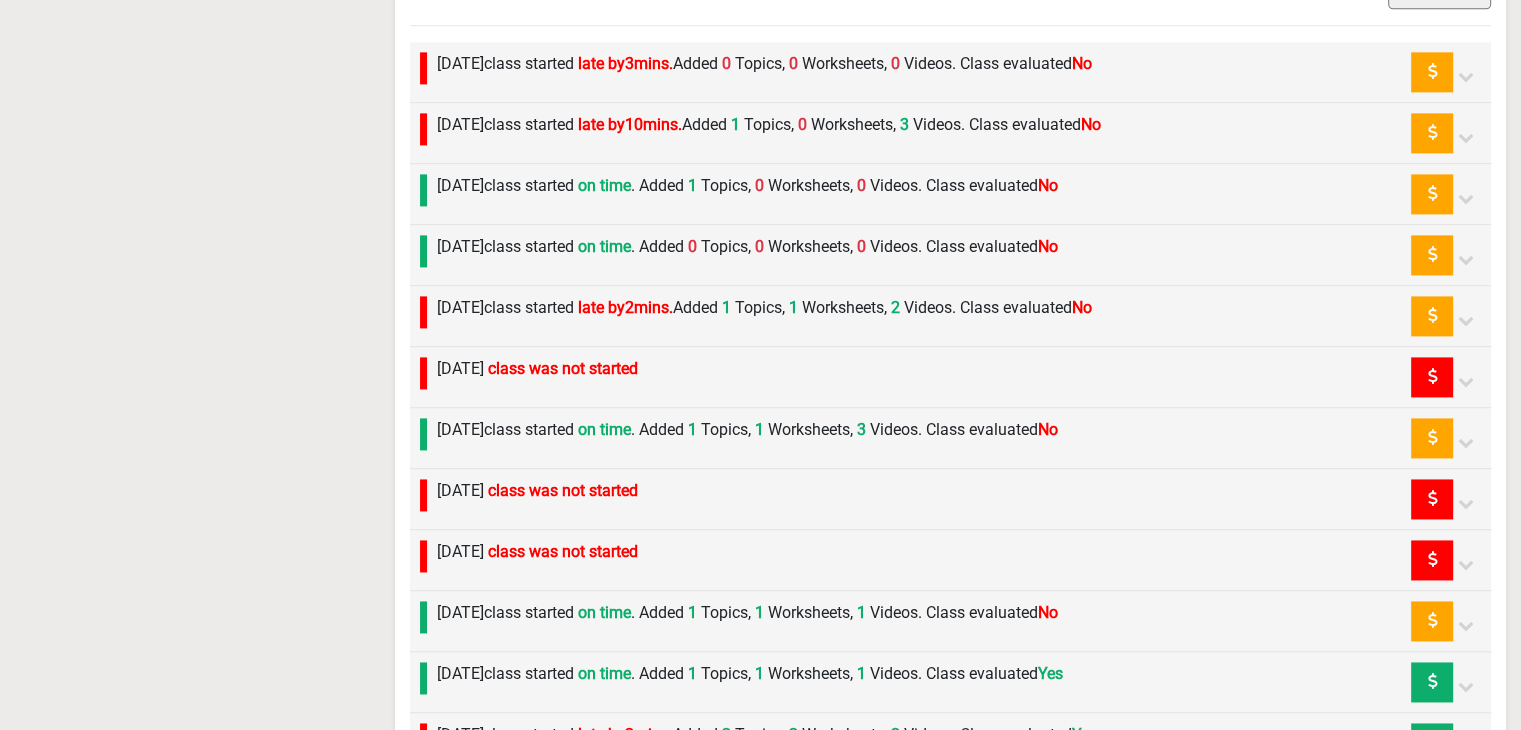 click on "[DATE]  class started   on time . Added   1   Topics,   0   Worksheets,   0   Videos. Class evaluated  No" at bounding box center (742, 194) 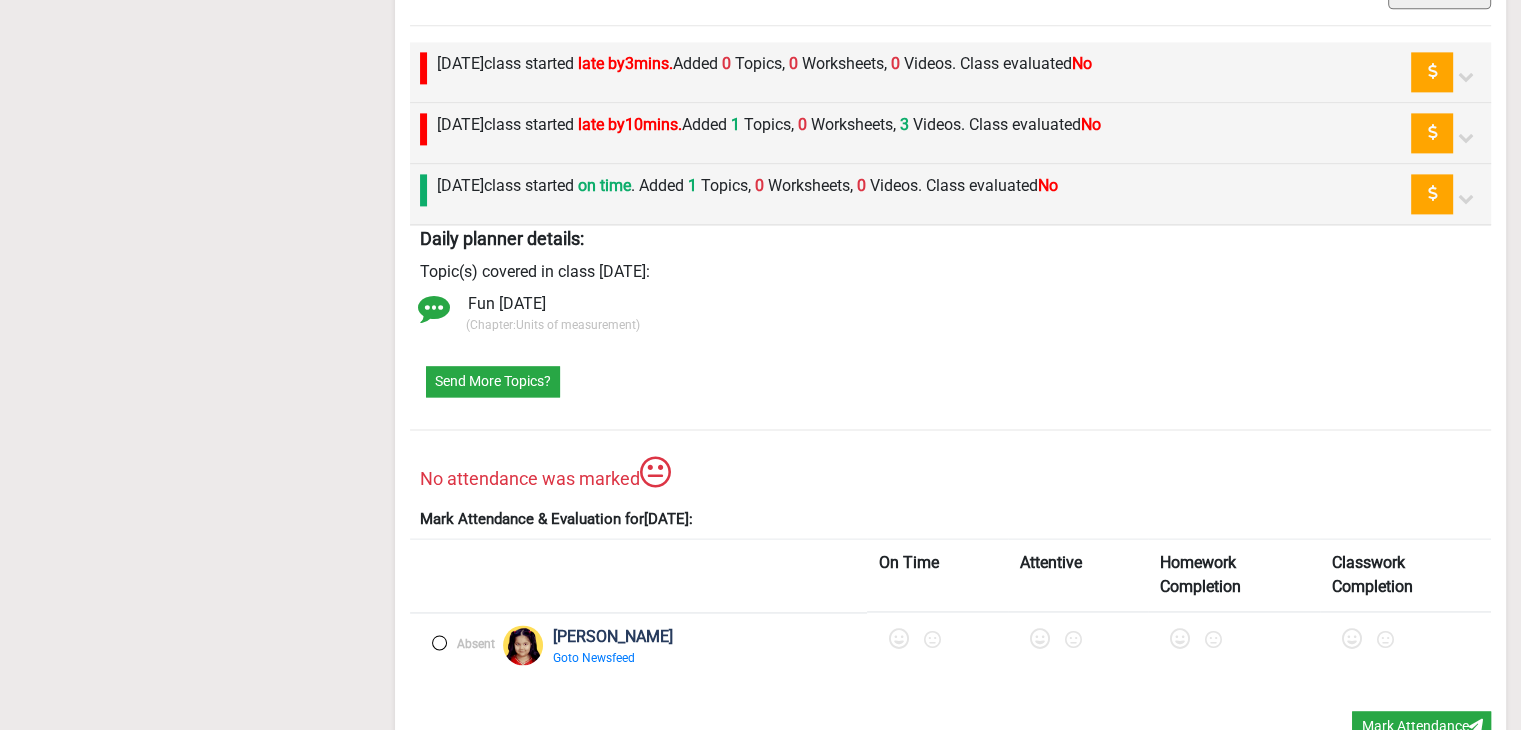 click on "[DATE]  class started   on time . Added   1   Topics,   0   Worksheets,   0   Videos. Class evaluated  No" at bounding box center [742, 194] 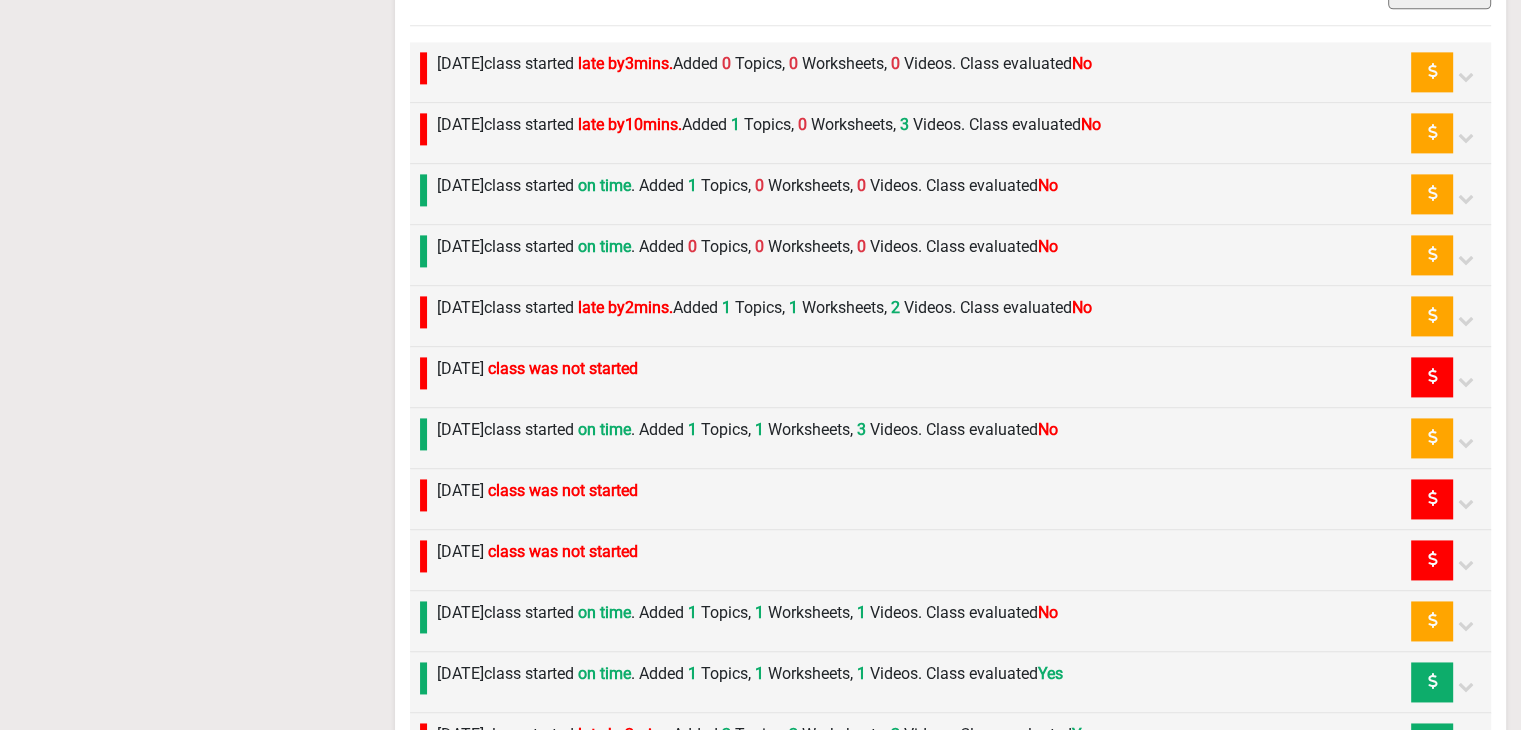 click on "[DATE]  class started   late by  10  mins.  Added   1   Topics,   0   Worksheets,   3   Videos. Class evaluated  No" at bounding box center (769, 125) 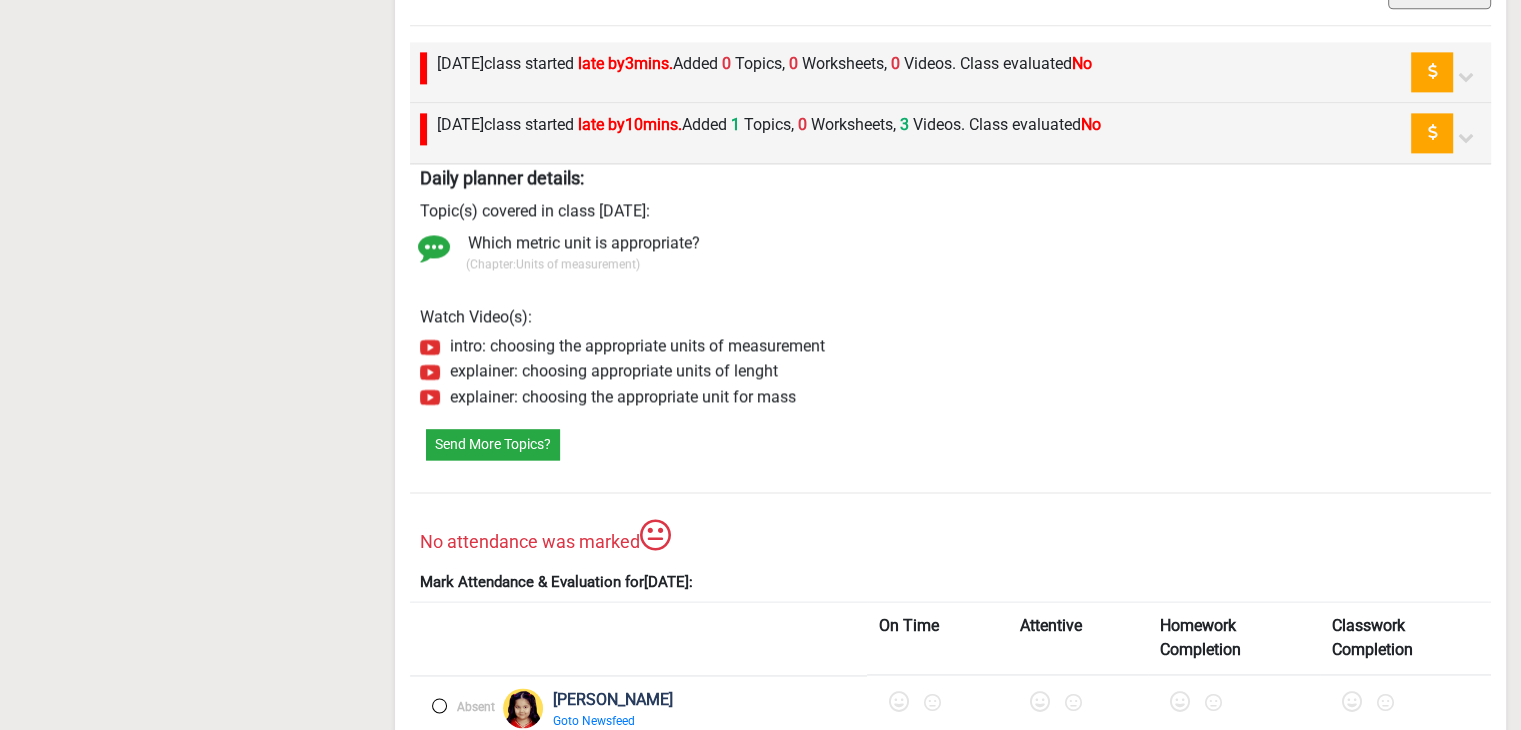 click on "[DATE]  class started   late by  10  mins.  Added   1   Topics,   0   Worksheets,   3   Videos. Class evaluated  No" at bounding box center [769, 125] 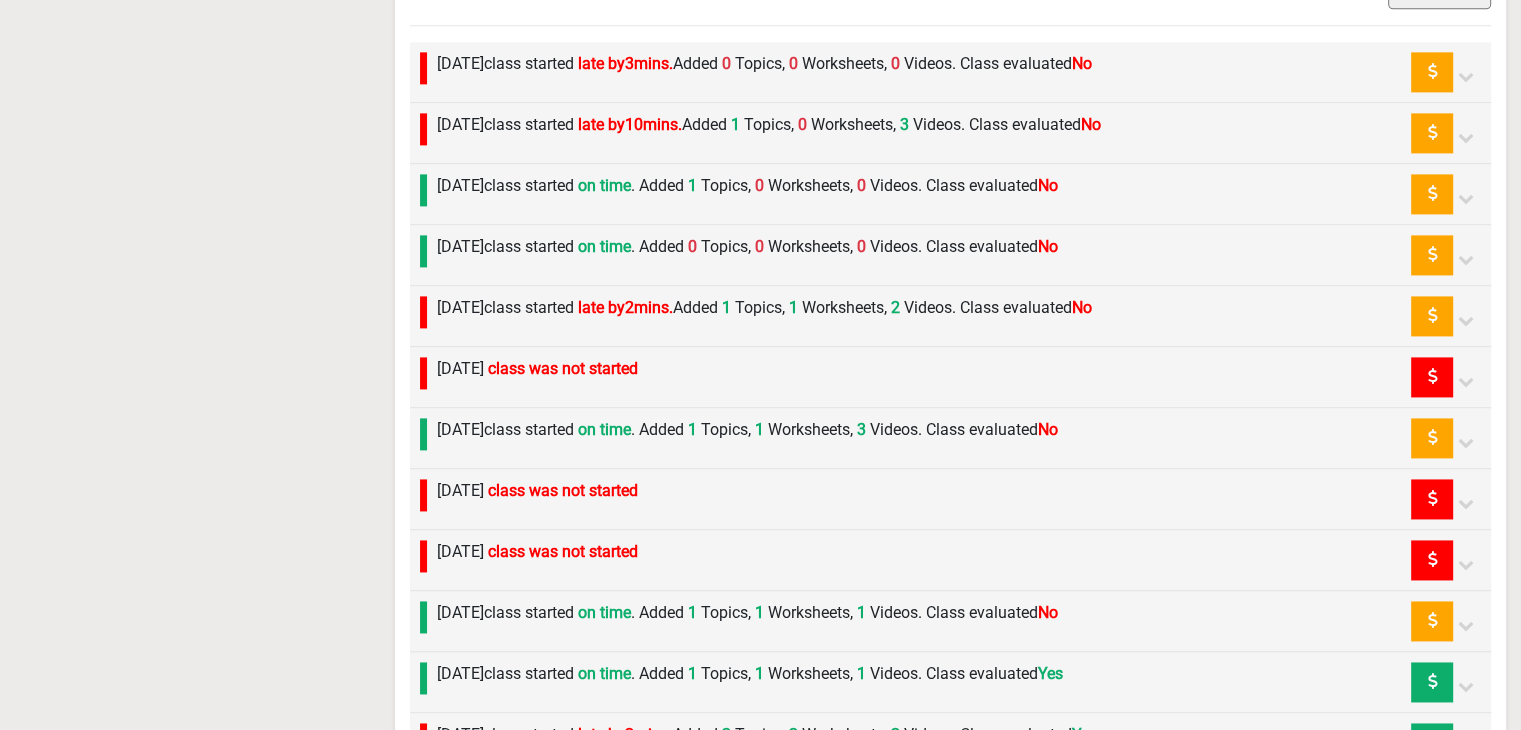 click on "[DATE]  class started   late by  3  mins.  Added   0   Topics,   0   Worksheets,   0   Videos. Class evaluated  No" at bounding box center (759, 72) 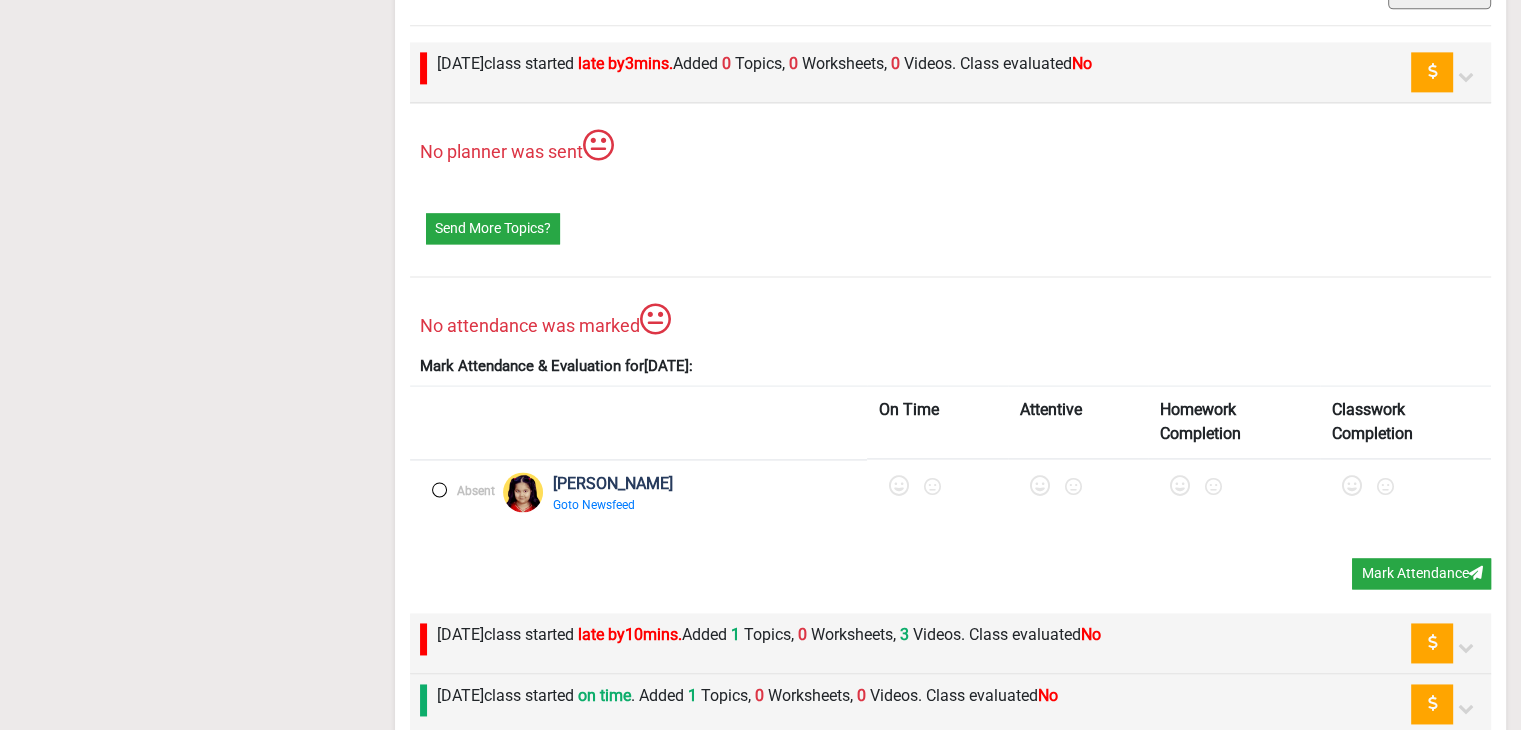 click on "[DATE]  class started   late by  3  mins.  Added   0   Topics,   0   Worksheets,   0   Videos. Class evaluated  No" at bounding box center [759, 72] 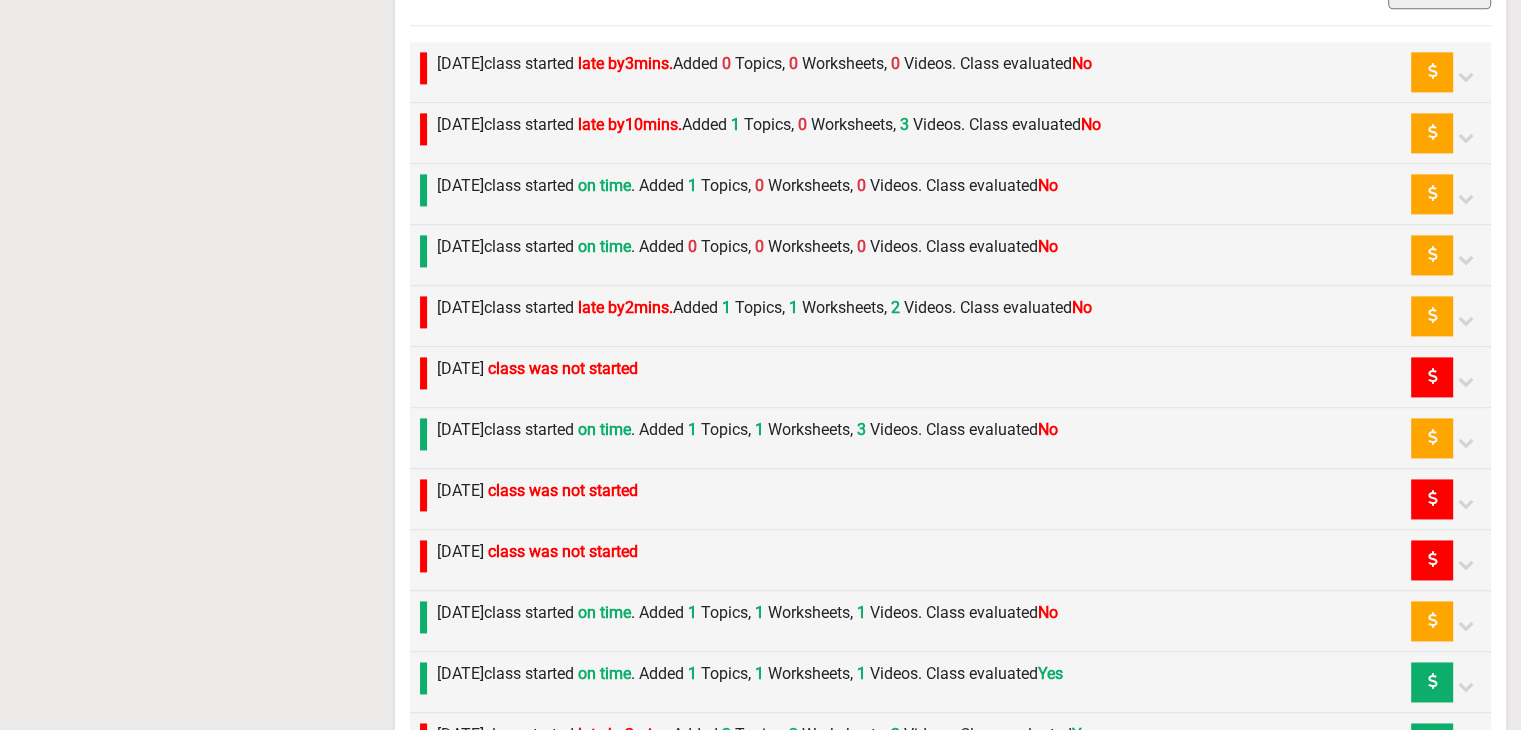 scroll, scrollTop: 3200, scrollLeft: 0, axis: vertical 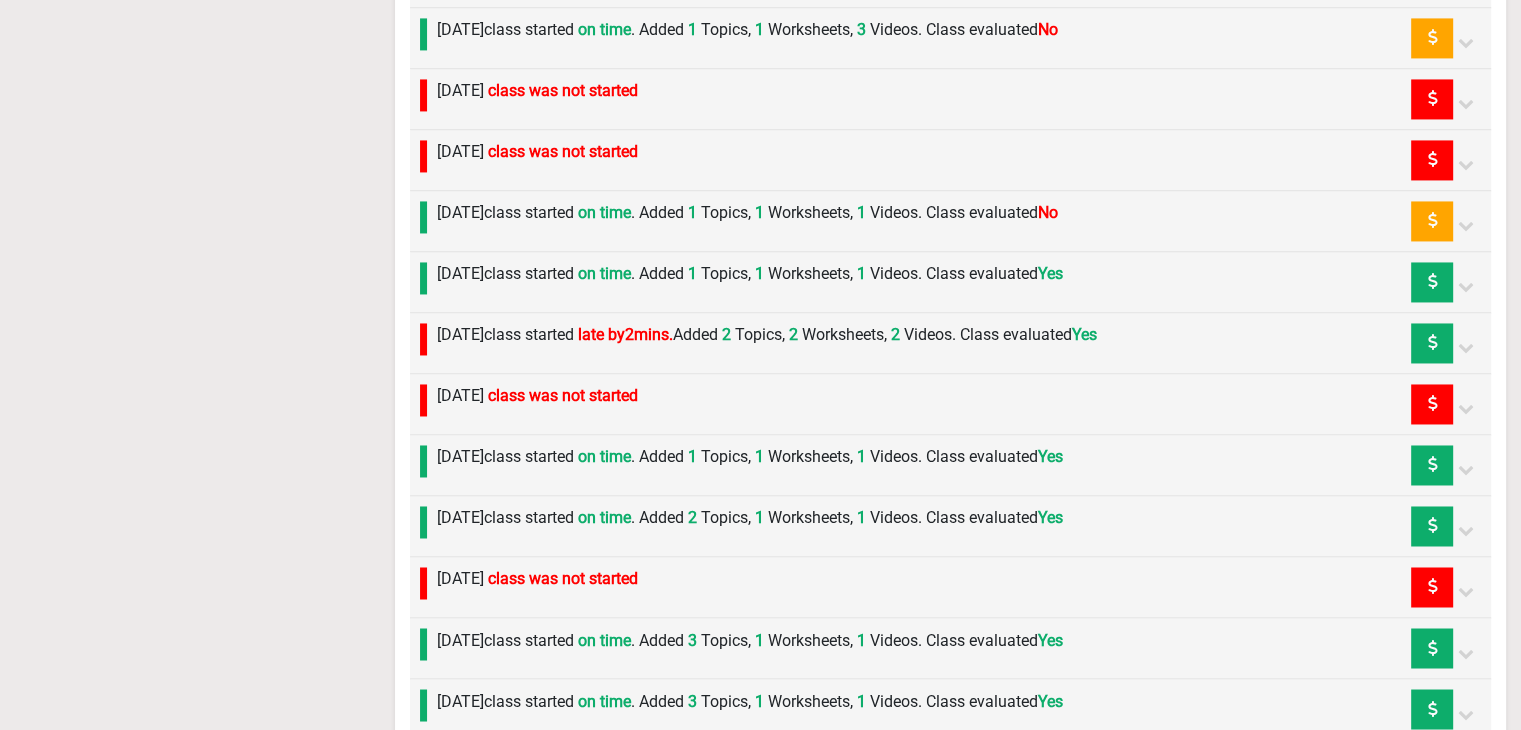 click on "[DATE]   class was not started" at bounding box center [537, 396] 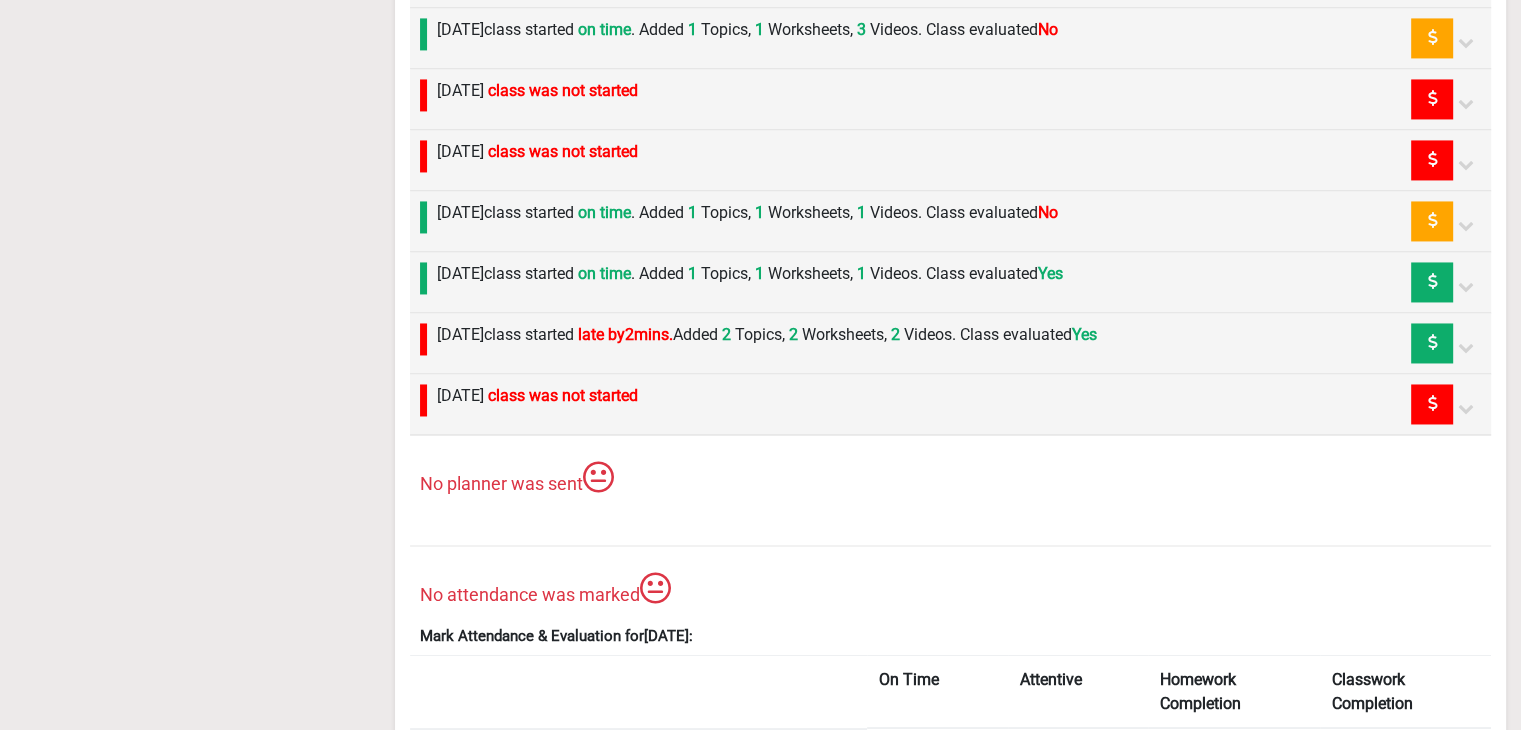click on "[DATE]   class was not started" at bounding box center (537, 396) 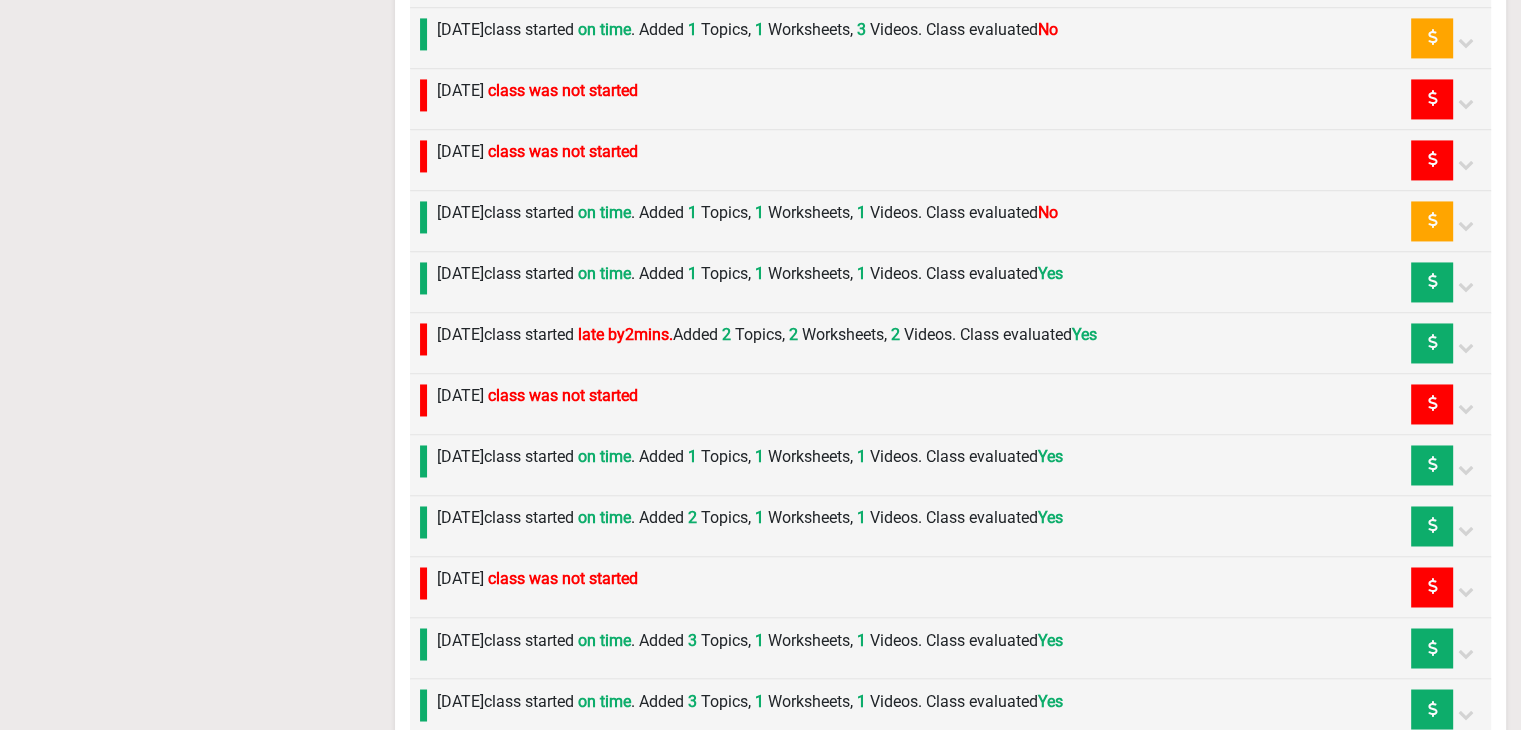 click on "[DATE]  class started   on time . Added   1   Topics,   1   Worksheets,   1   Videos. Class evaluated  Yes" at bounding box center (750, 457) 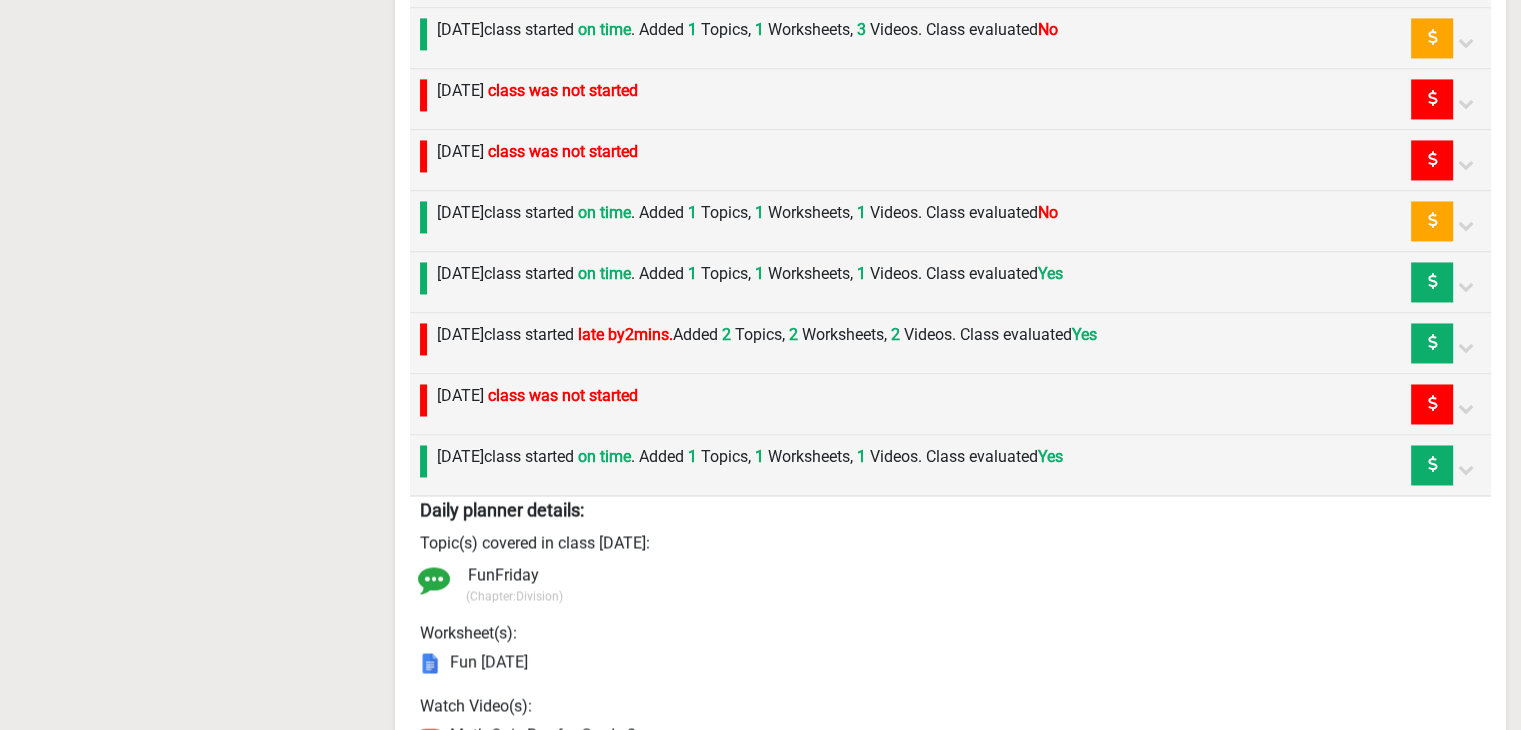 click on "Daily planner details:" at bounding box center (502, 509) 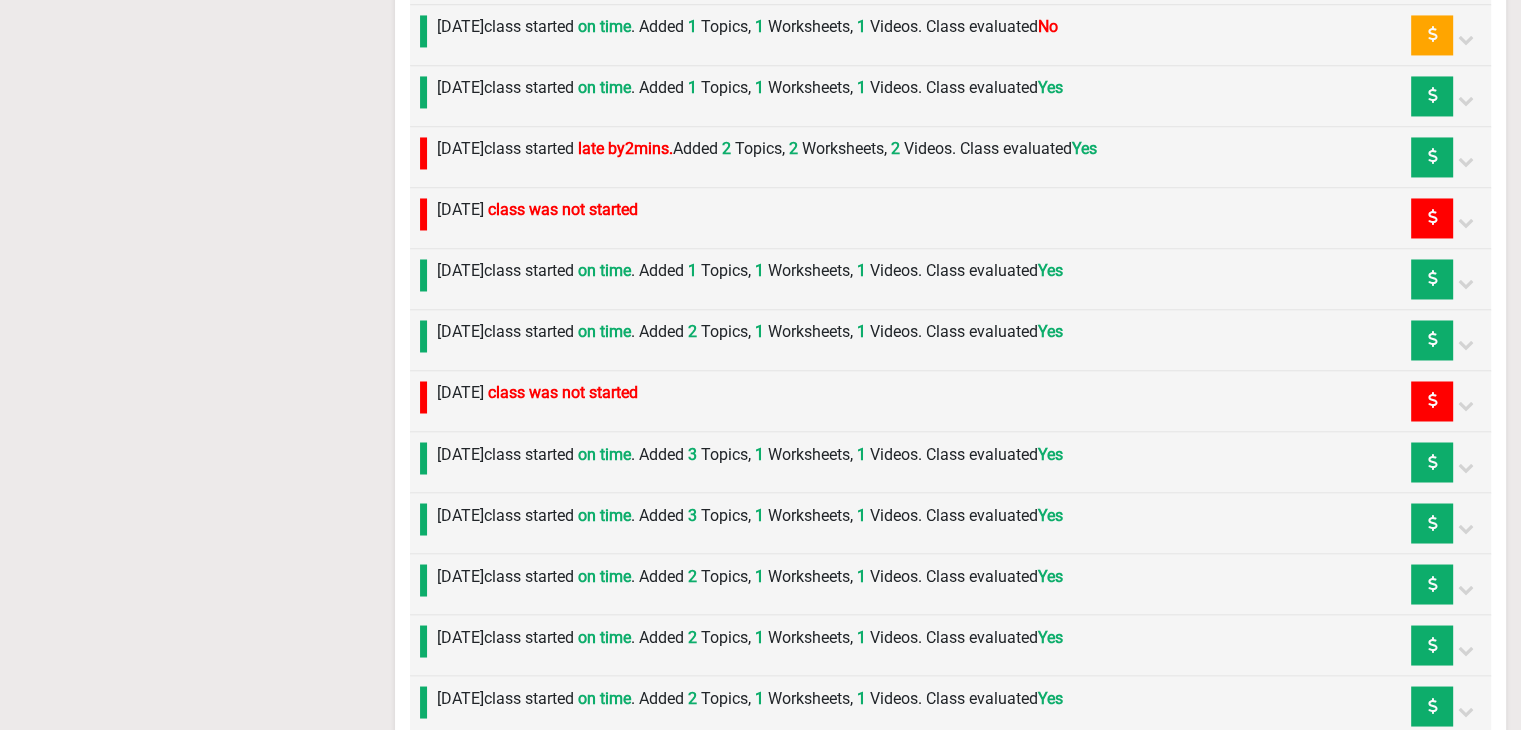 scroll, scrollTop: 3400, scrollLeft: 0, axis: vertical 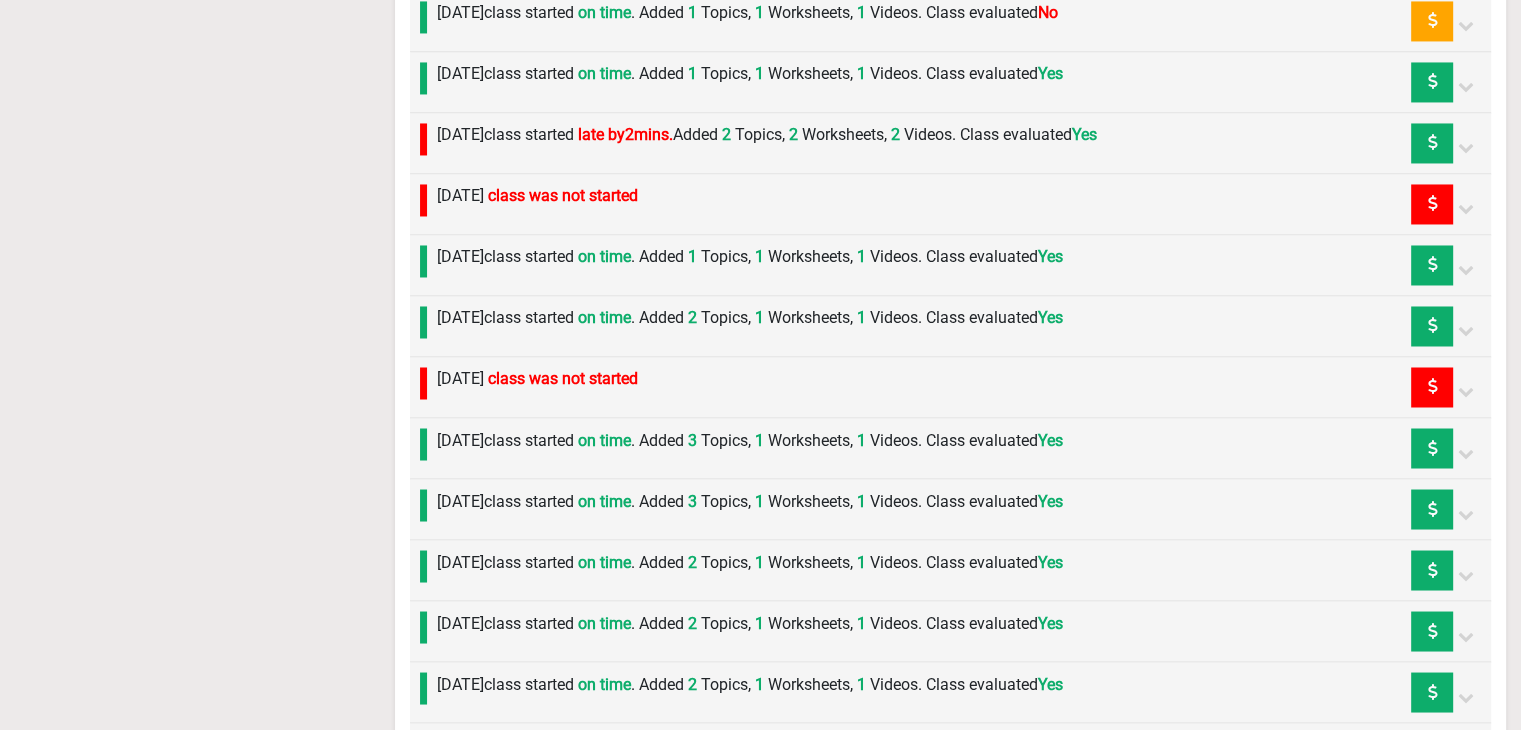 click on "[DATE]  class started   on time . Added   2   Topics,   1   Worksheets,   1   Videos. Class evaluated  Yes" at bounding box center [745, 326] 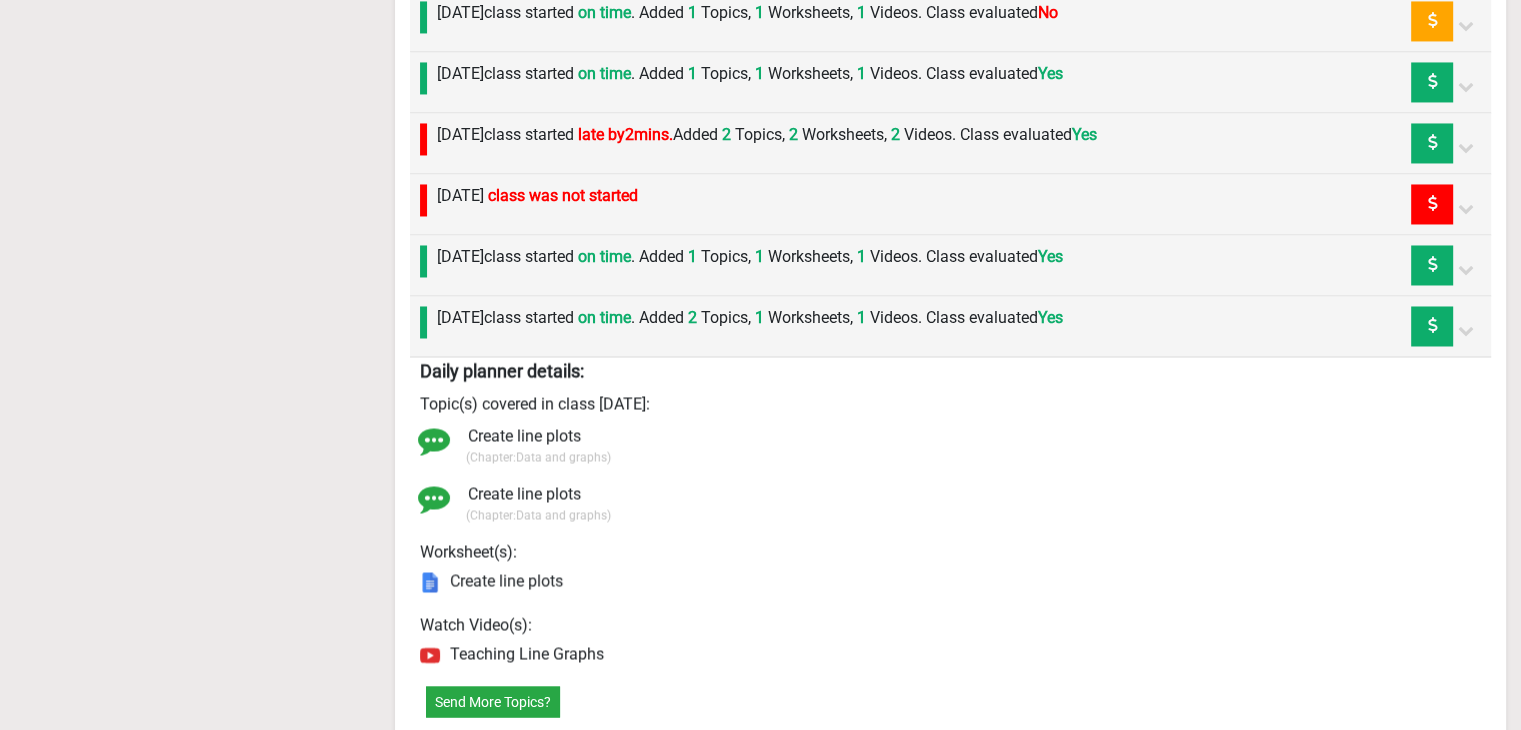 click on "[DATE]  class started   on time . Added   2   Topics,   1   Worksheets,   1   Videos. Class evaluated  Yes" at bounding box center (745, 326) 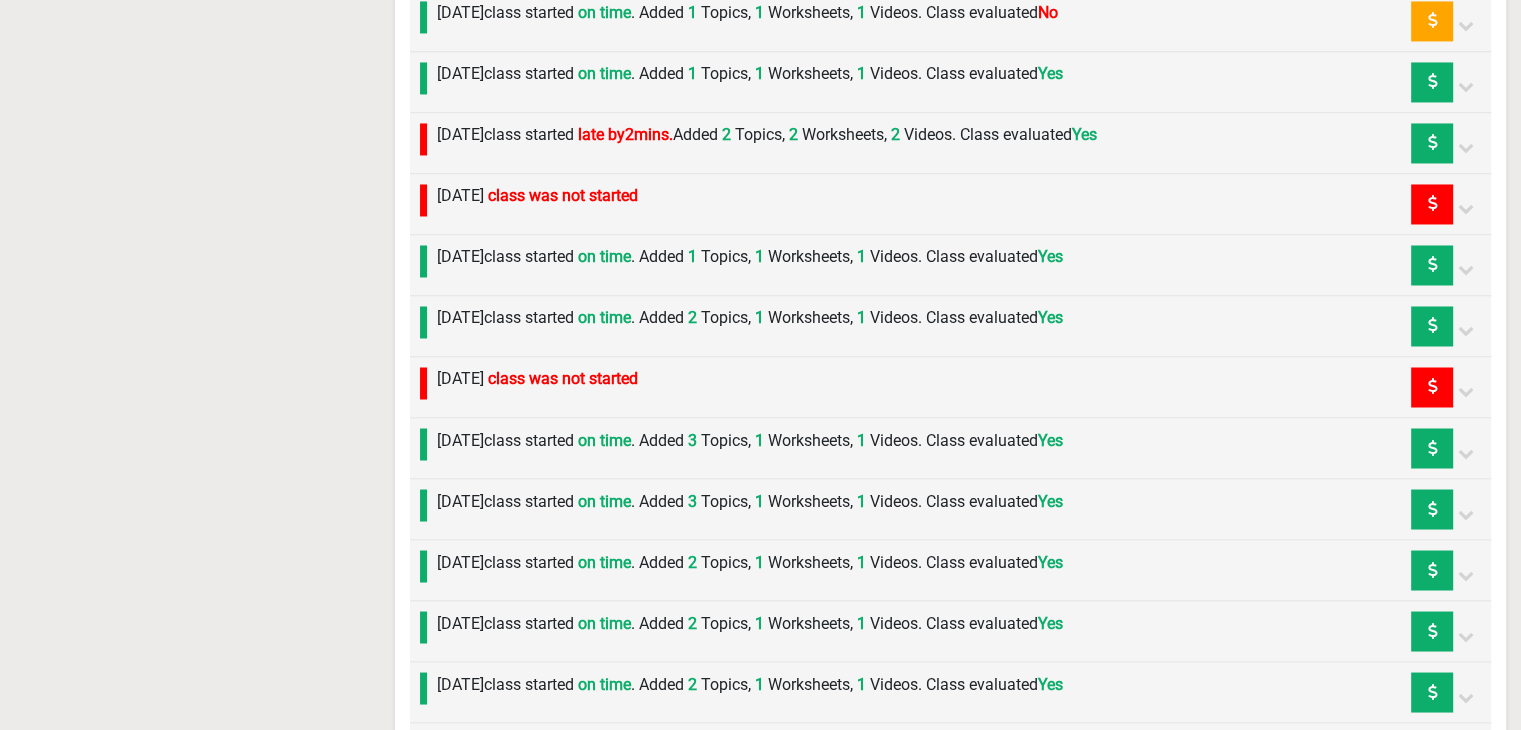 click on "[DATE]  class started   late by  2  mins.  Added   2   Topics,   2   Worksheets,   2   Videos. Class evaluated  Yes" at bounding box center [762, 143] 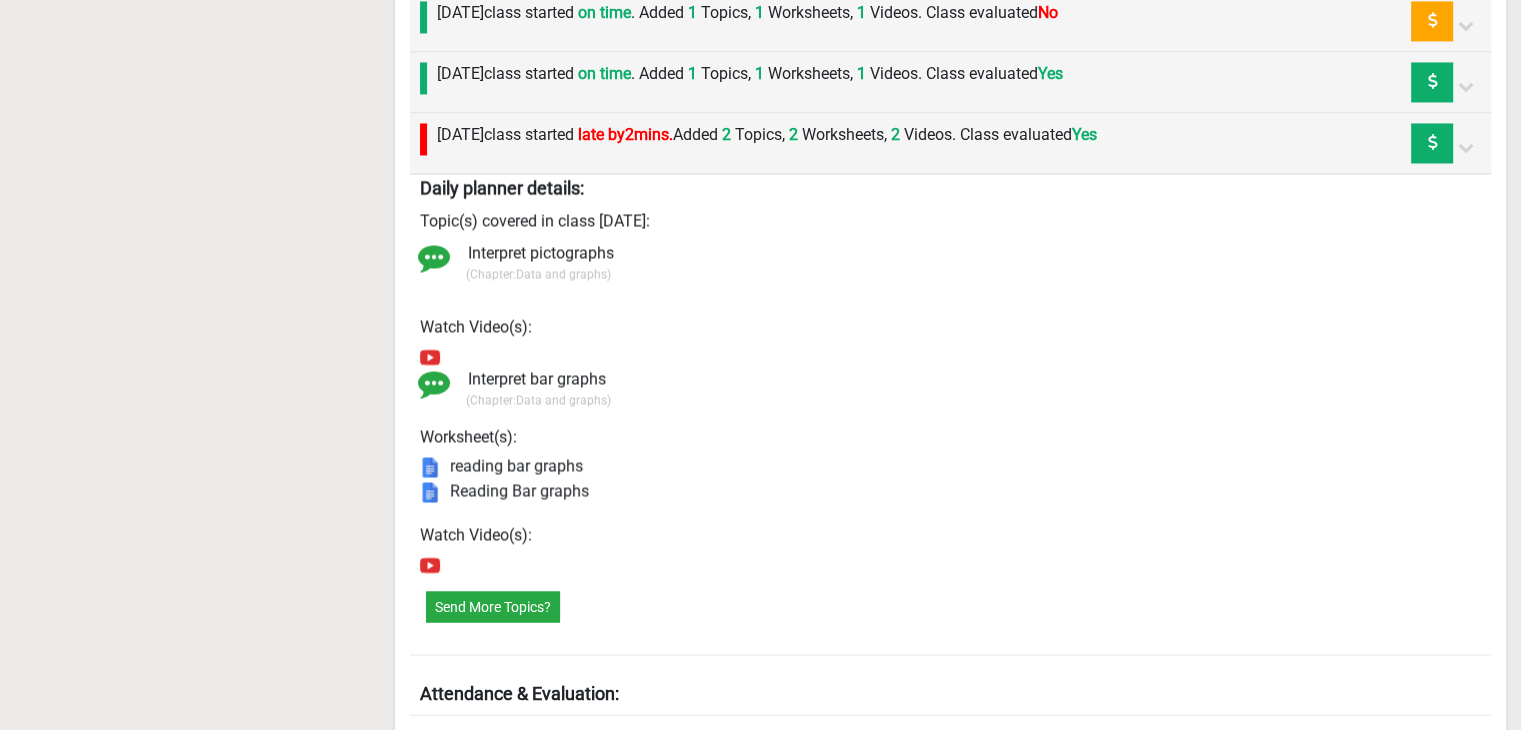 click on "[DATE]  class started   late by  2  mins.  Added   2   Topics,   2   Worksheets,   2   Videos. Class evaluated  Yes" at bounding box center [762, 143] 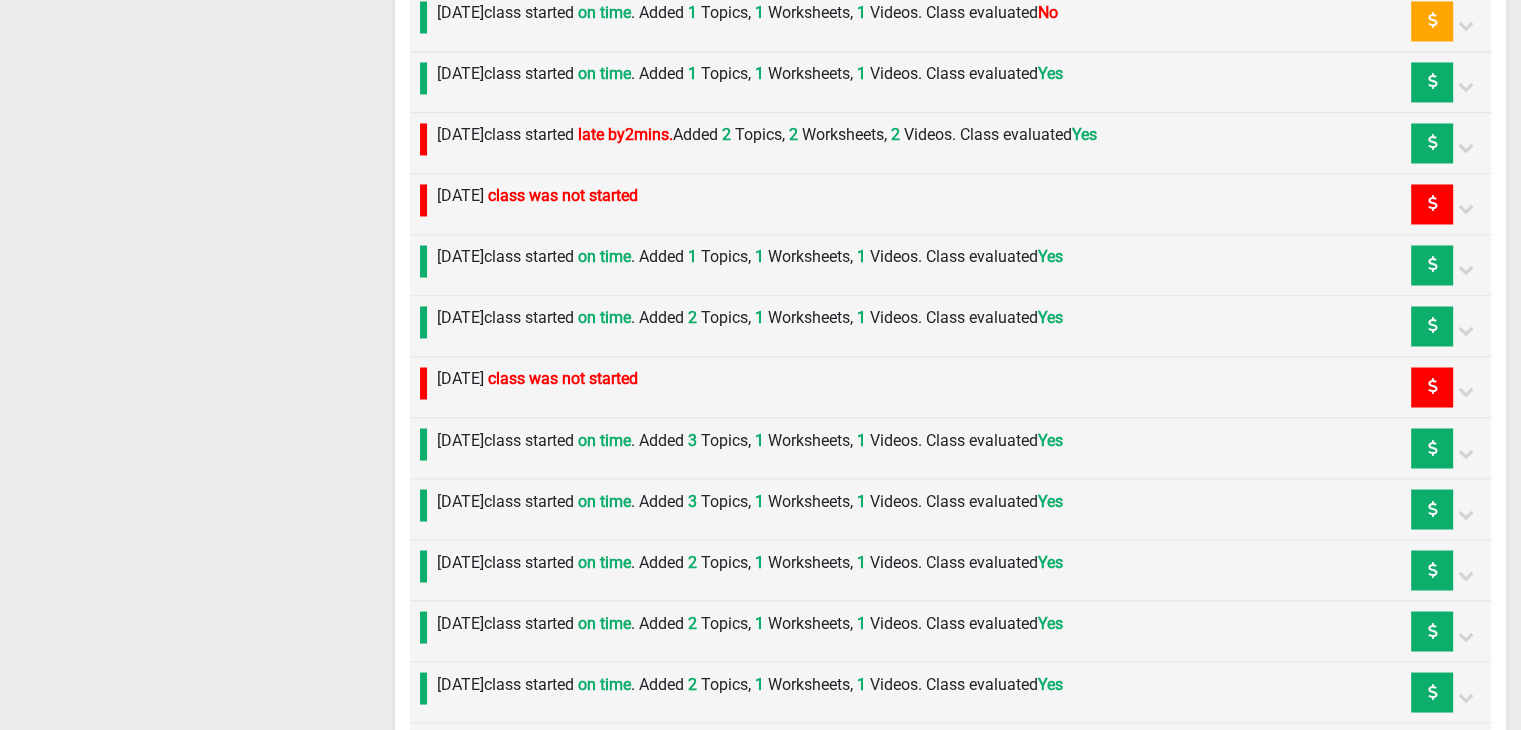 click on "[DATE]  class started   on time . Added   1   Topics,   1   Worksheets,   1   Videos. Class evaluated  Yes" at bounding box center [745, 82] 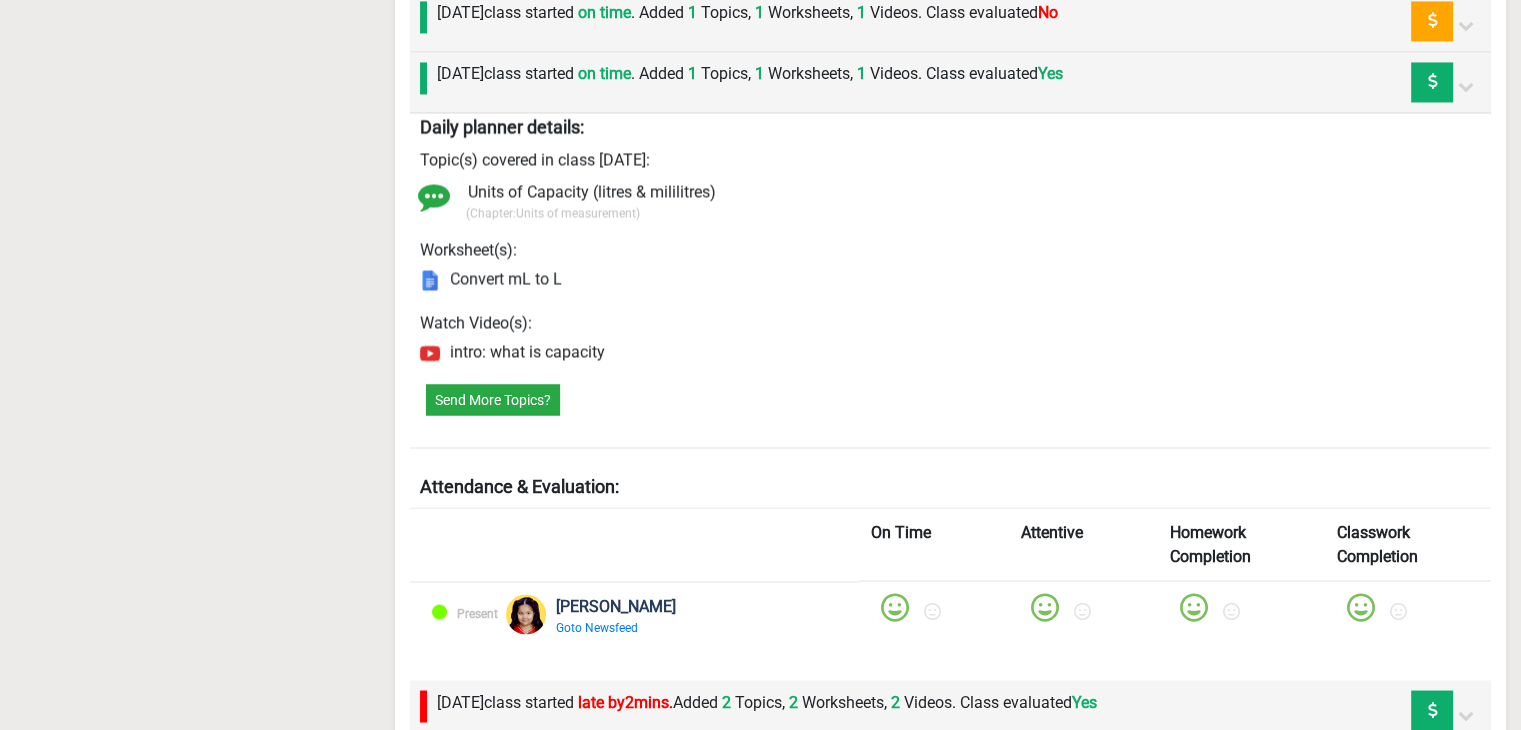 click on "[DATE]  class started   on time . Added   1   Topics,   1   Worksheets,   1   Videos. Class evaluated  Yes" at bounding box center [745, 82] 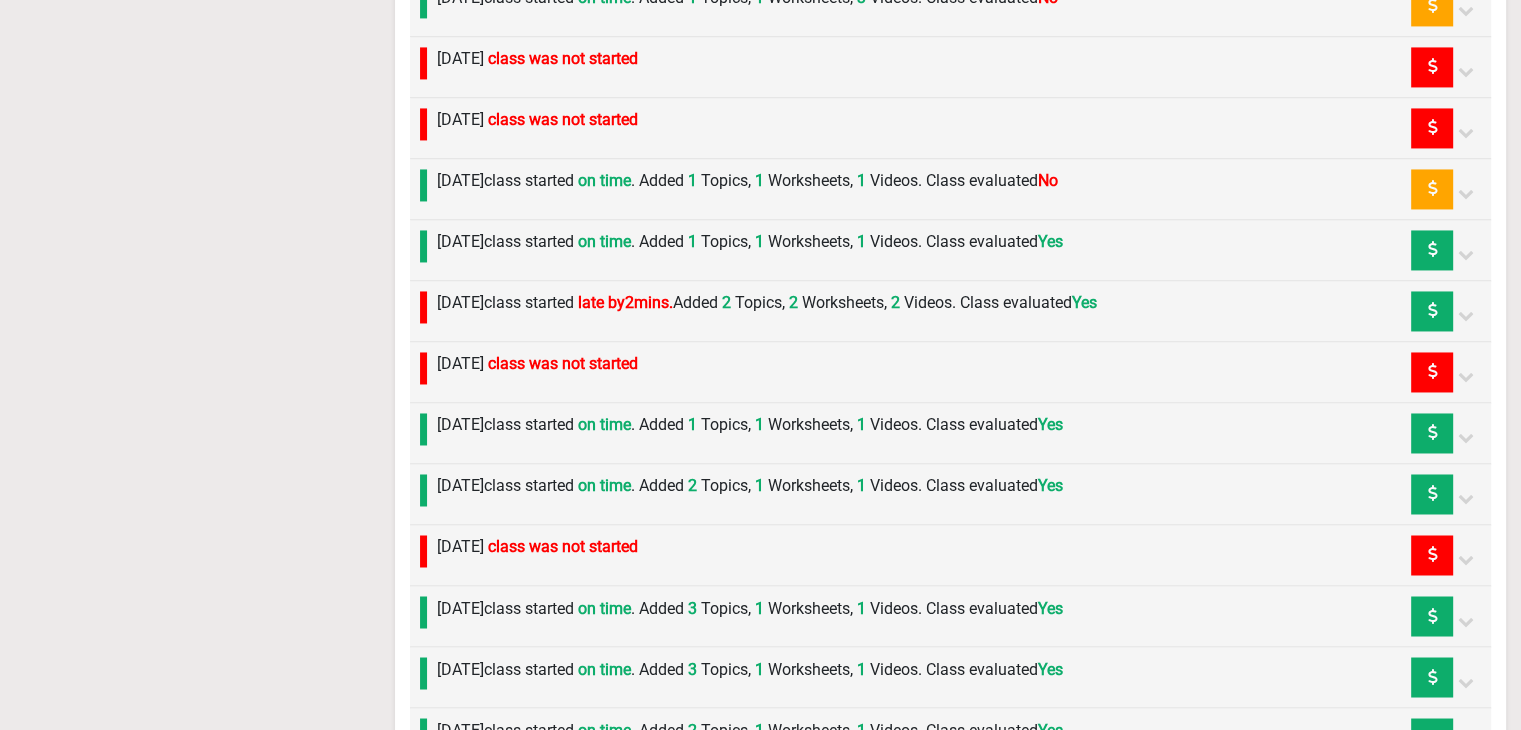 scroll, scrollTop: 3200, scrollLeft: 0, axis: vertical 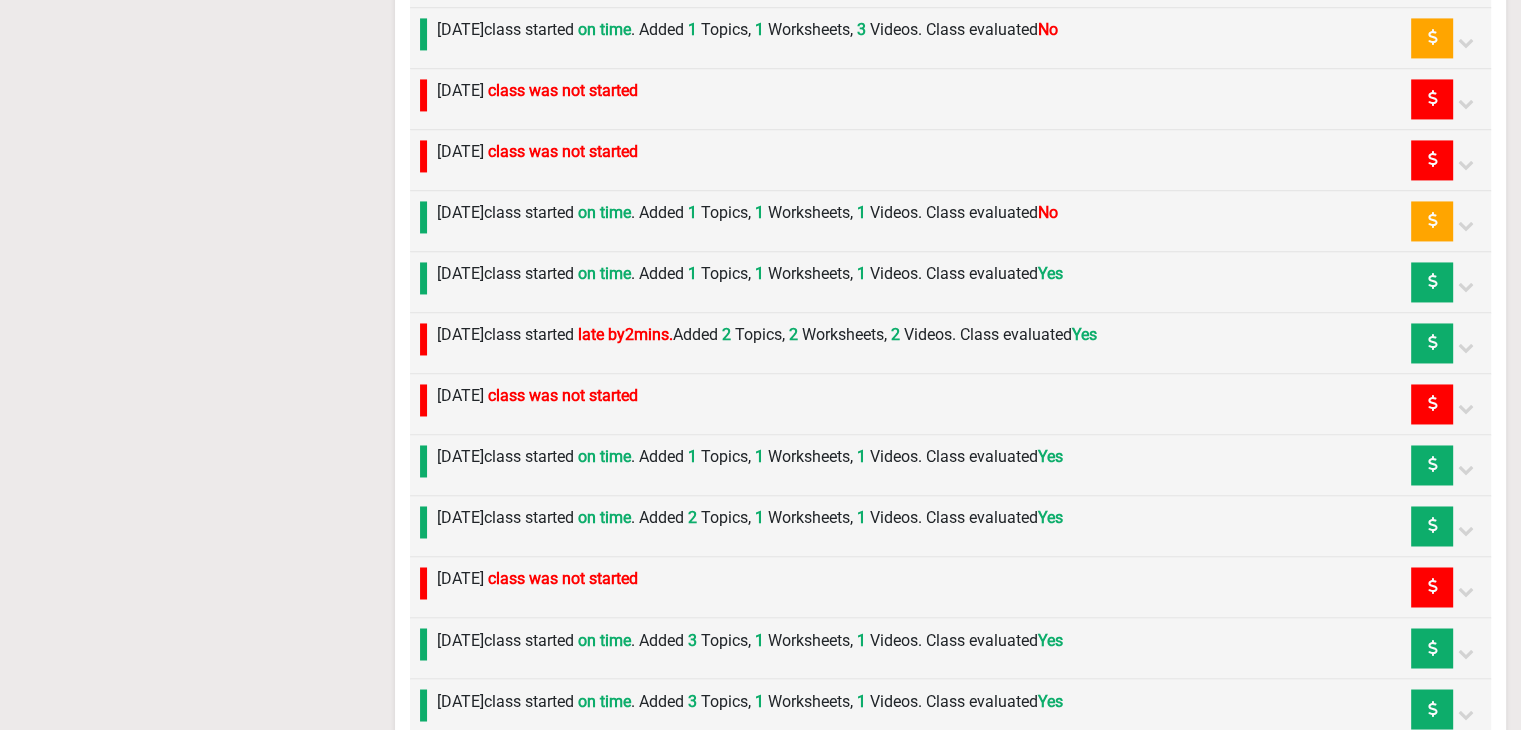 click on "[DATE]  class started   on time . Added   1   Topics,   1   Worksheets,   1   Videos. Class evaluated  Yes" at bounding box center [750, 274] 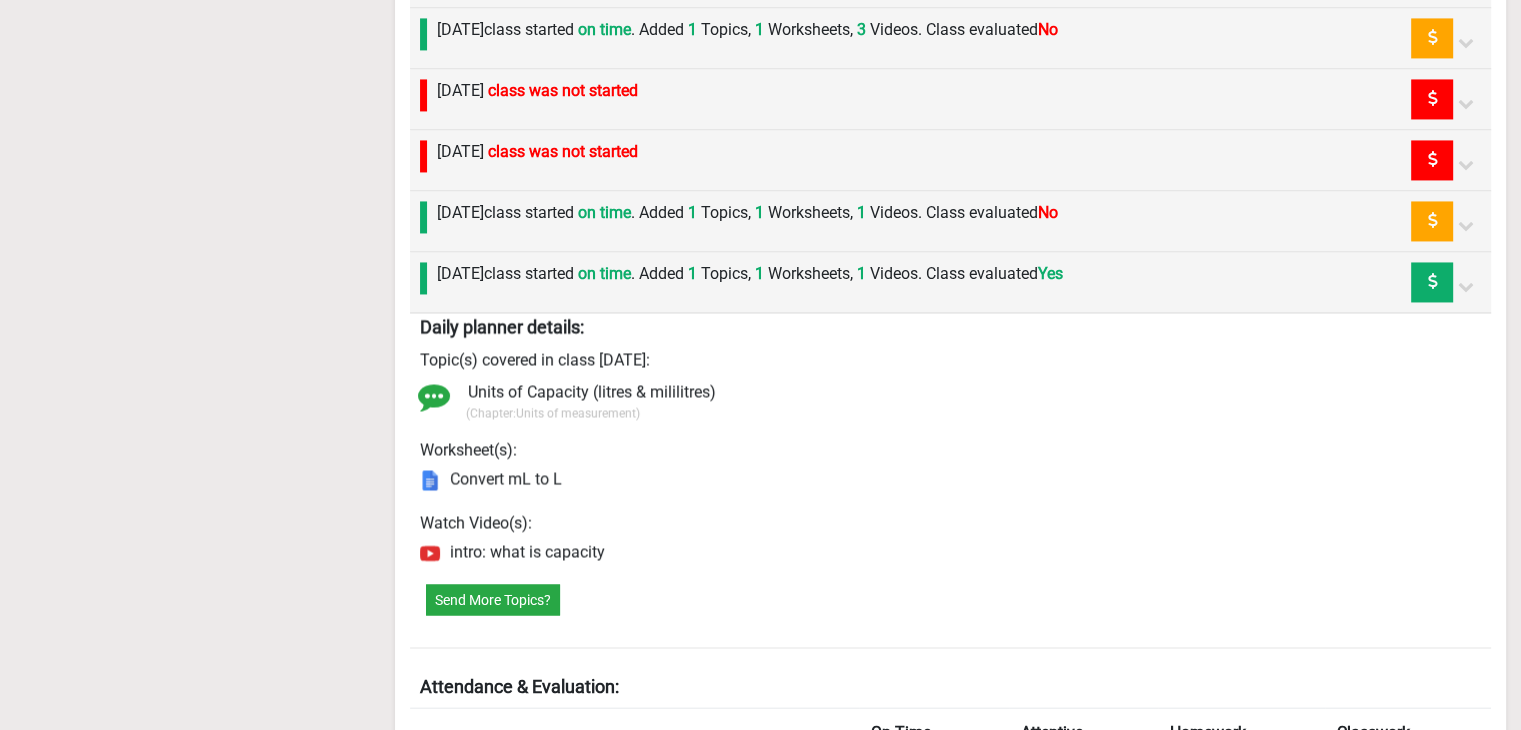 click on "[DATE]  class started   on time . Added   1   Topics,   1   Worksheets,   1   Videos. Class evaluated  Yes" at bounding box center (750, 274) 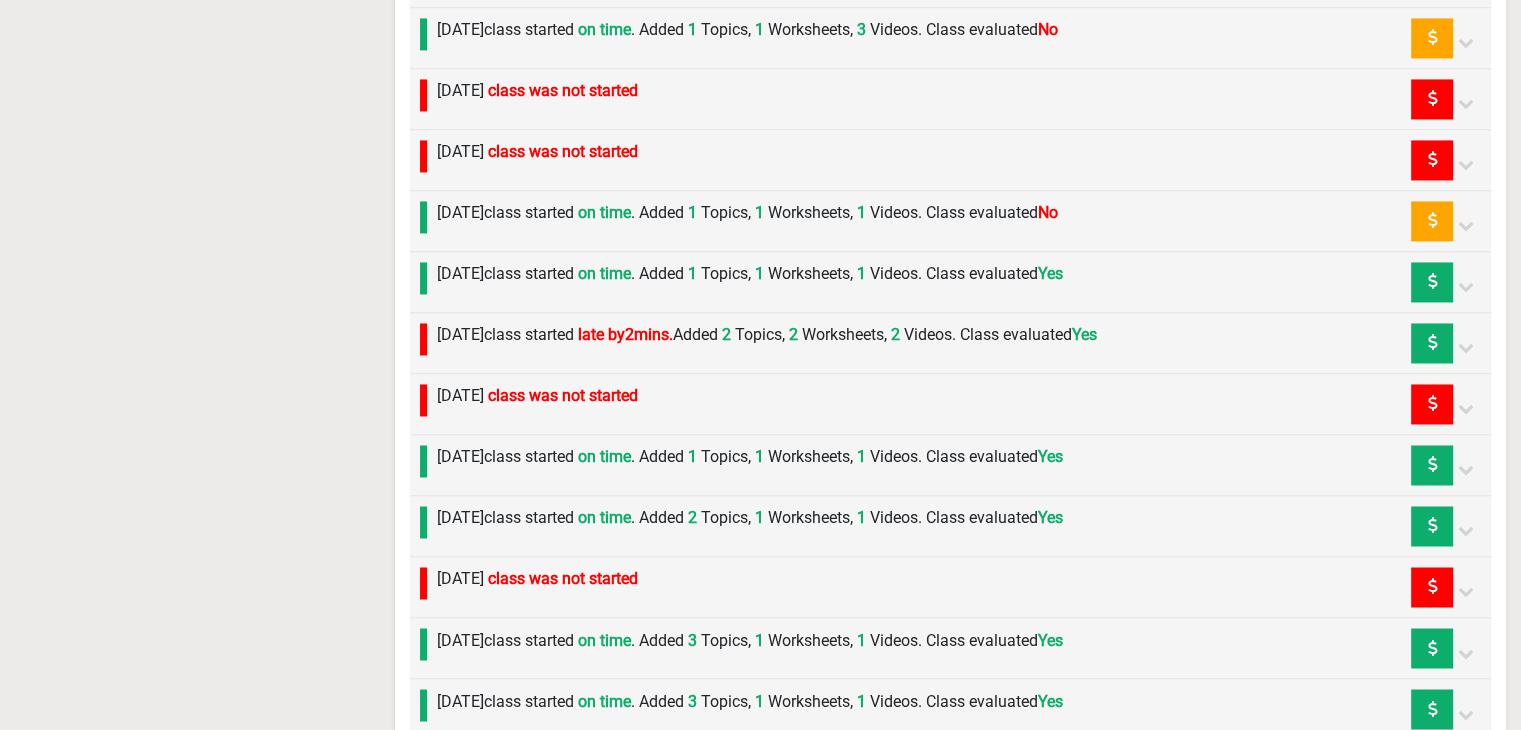 click on "[DATE]  class started   on time . Added   1   Topics,   1   Worksheets,   1   Videos. Class evaluated  No" at bounding box center [747, 213] 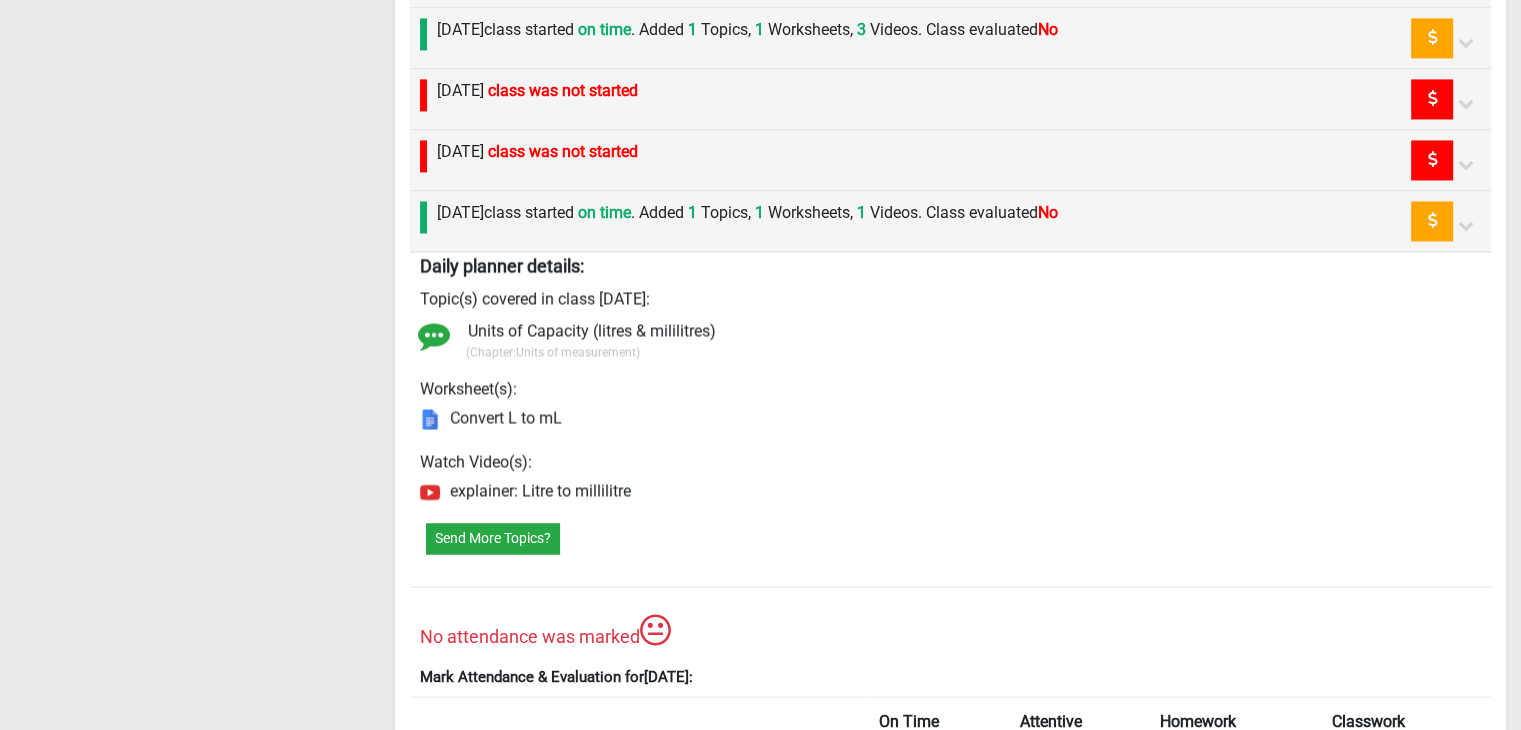 click on "[DATE]  class started   on time . Added   1   Topics,   1   Worksheets,   1   Videos. Class evaluated  No" at bounding box center [747, 213] 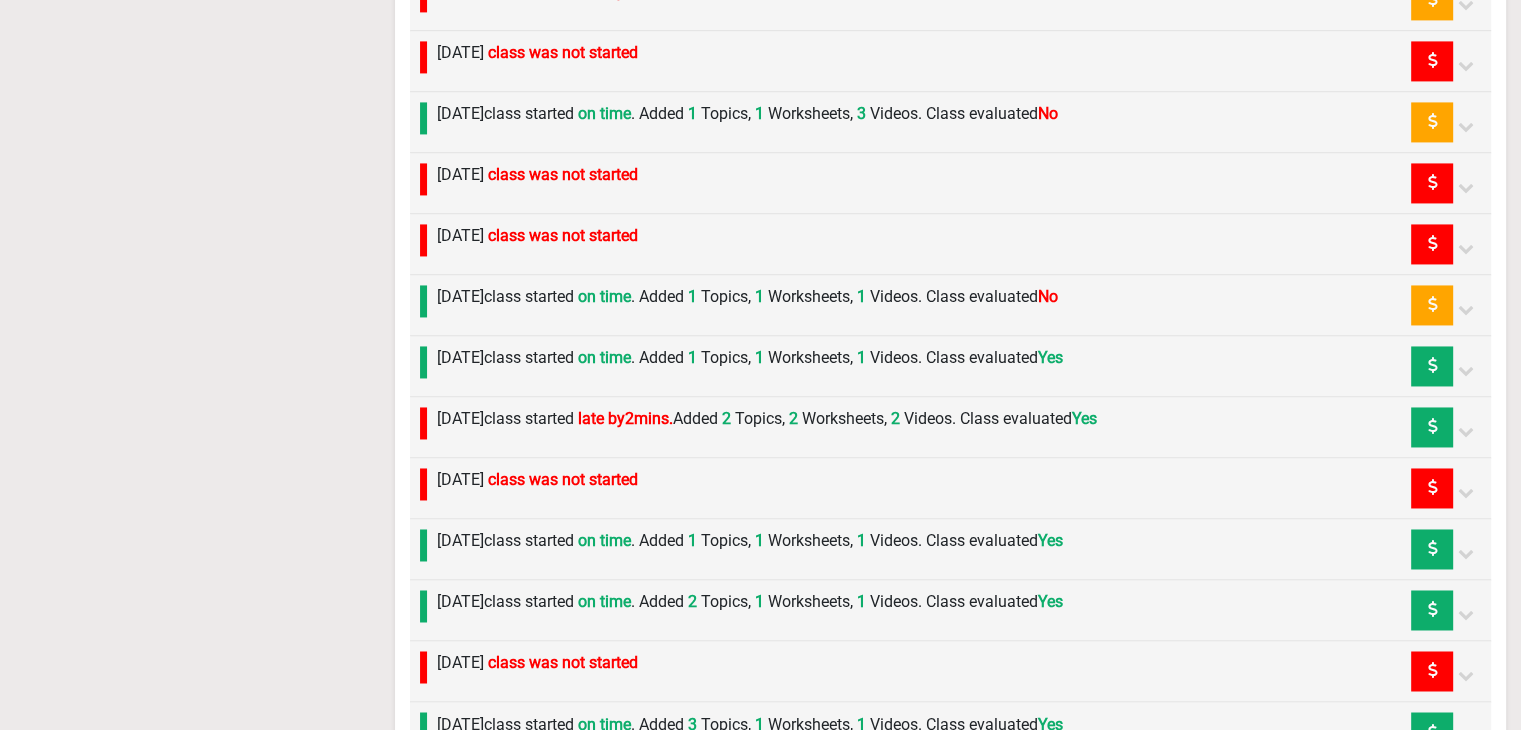 scroll, scrollTop: 2800, scrollLeft: 0, axis: vertical 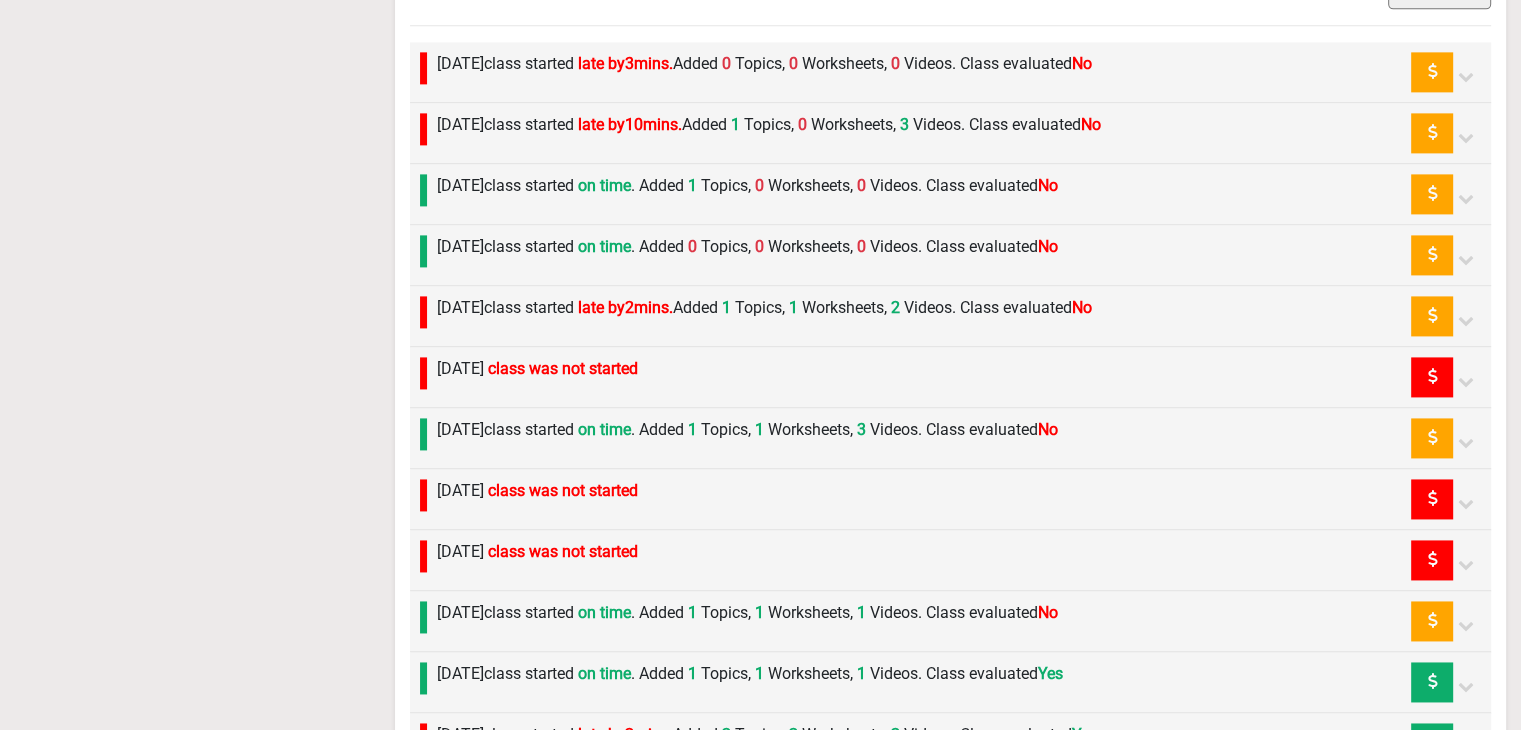 click on "[DATE]  class started   on time . Added    0    Topics,   0   Worksheets,   0   Videos. Class evaluated  No" at bounding box center [747, 247] 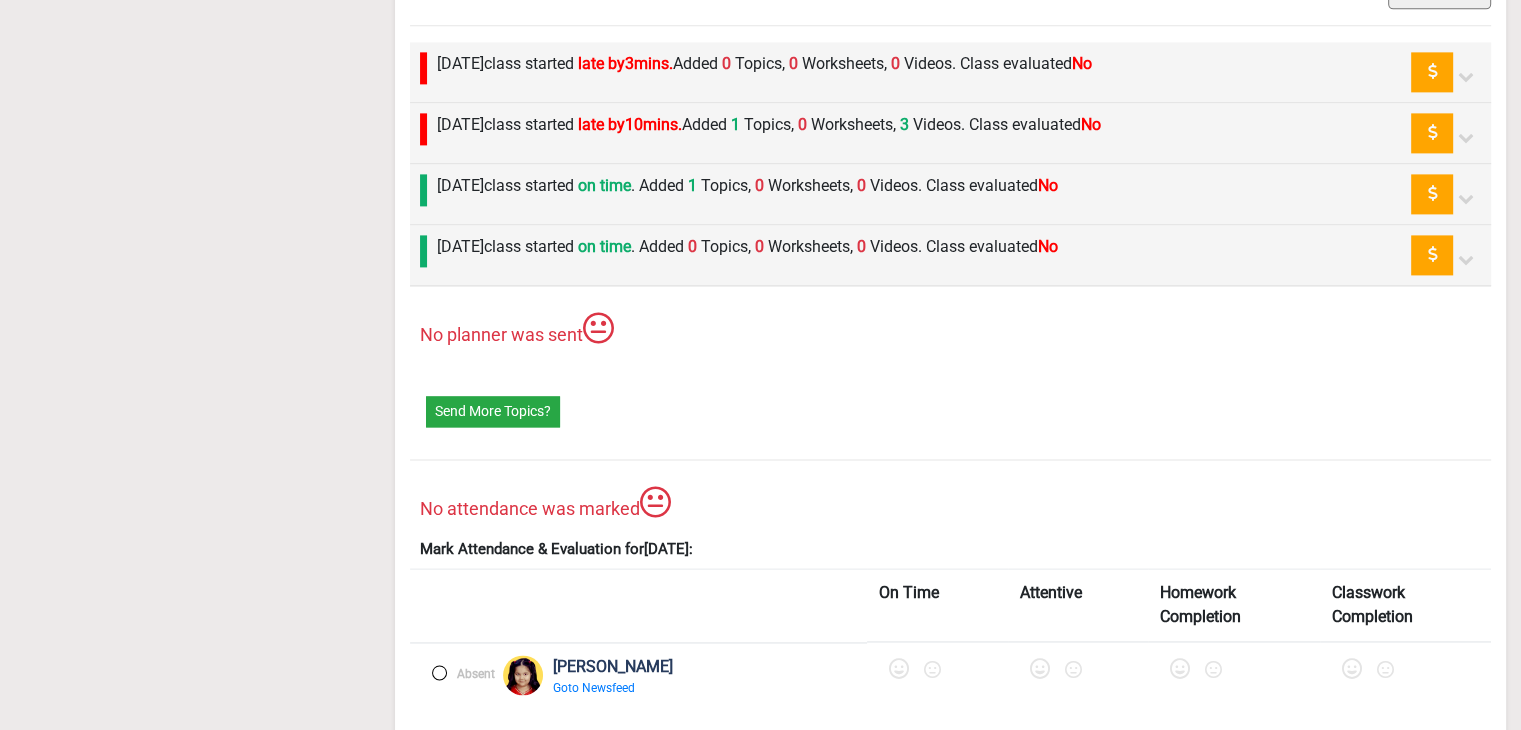 click on "[DATE]  class started   on time . Added    0    Topics,   0   Worksheets,   0   Videos. Class evaluated  No" at bounding box center [747, 247] 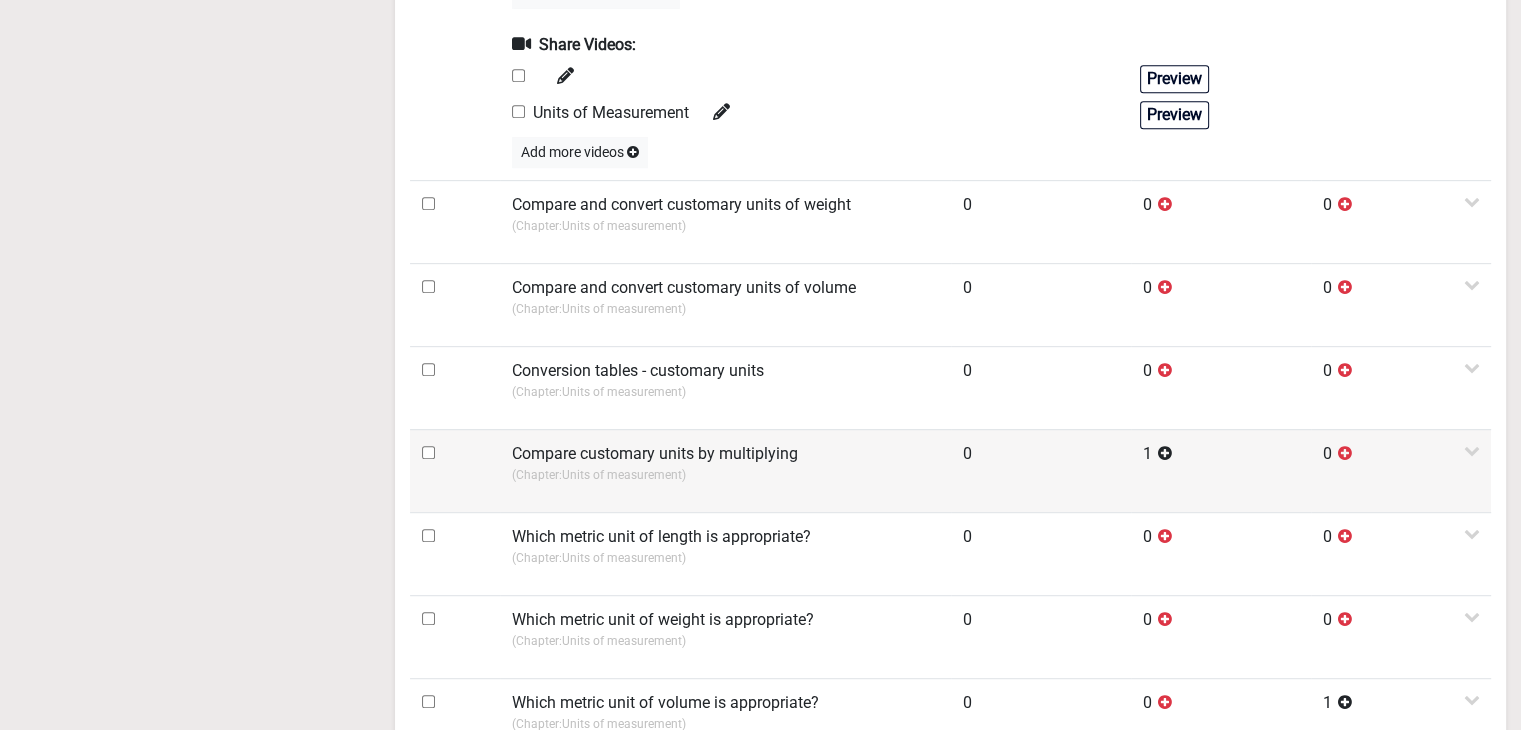 scroll, scrollTop: 800, scrollLeft: 0, axis: vertical 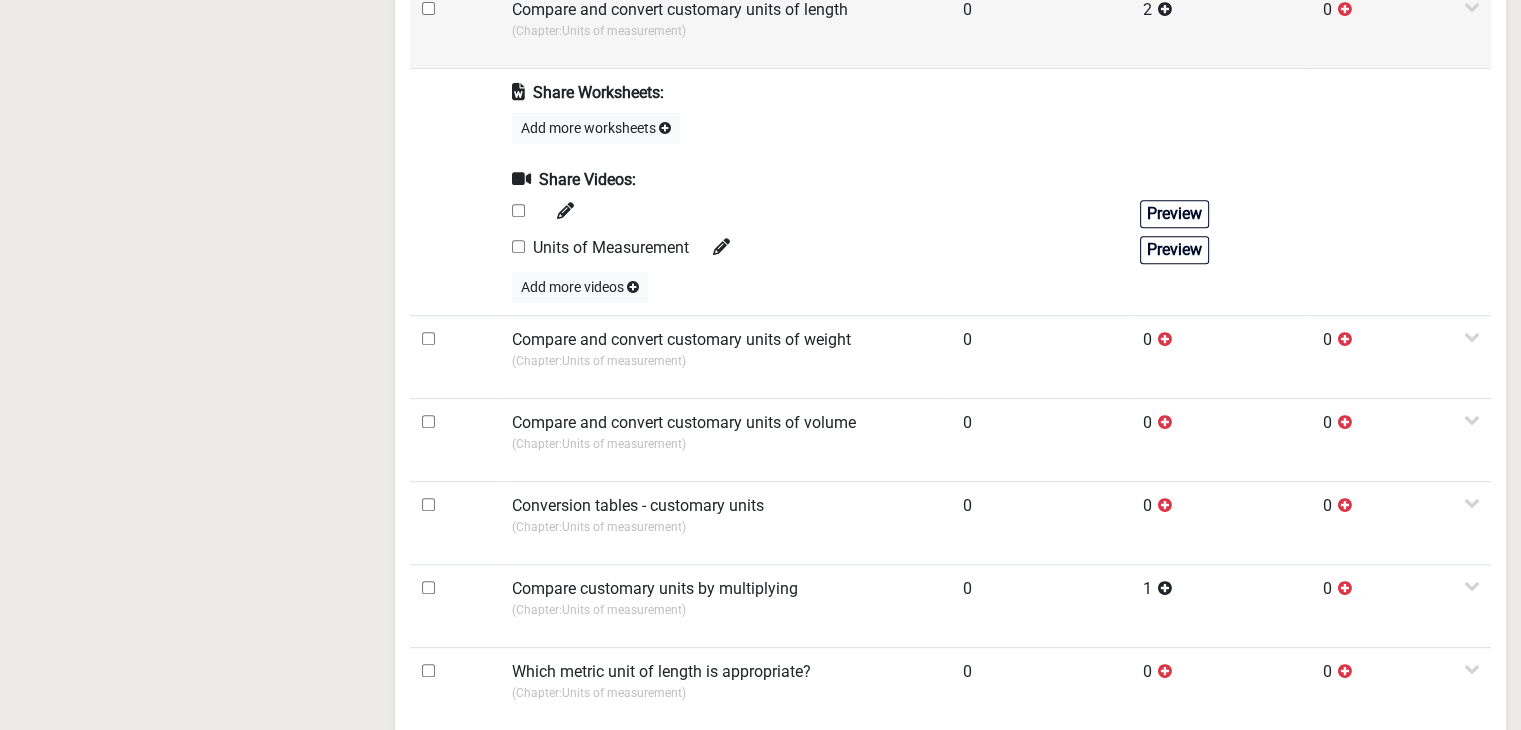 click at bounding box center (428, 8) 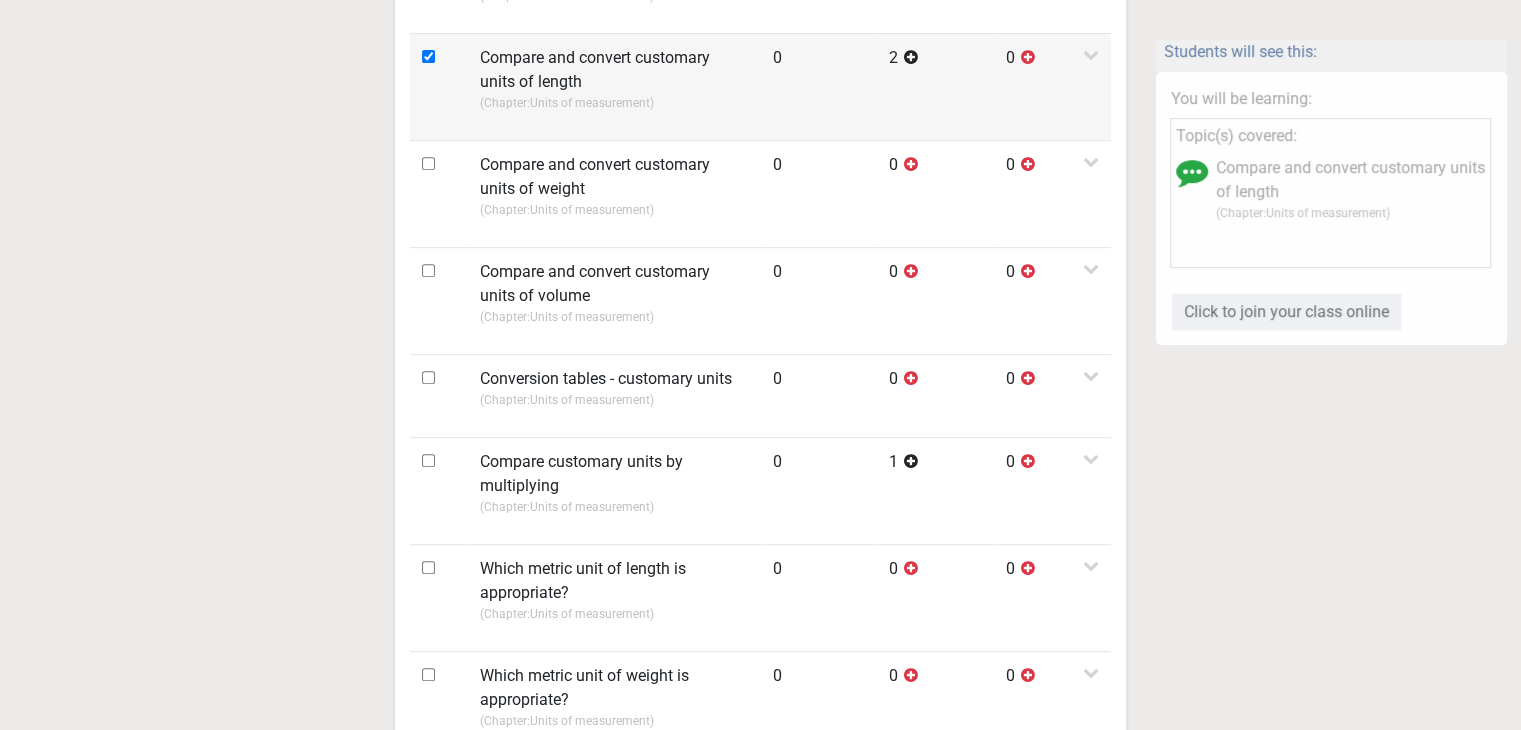 click on "Compare and convert customary units of length" at bounding box center [614, 70] 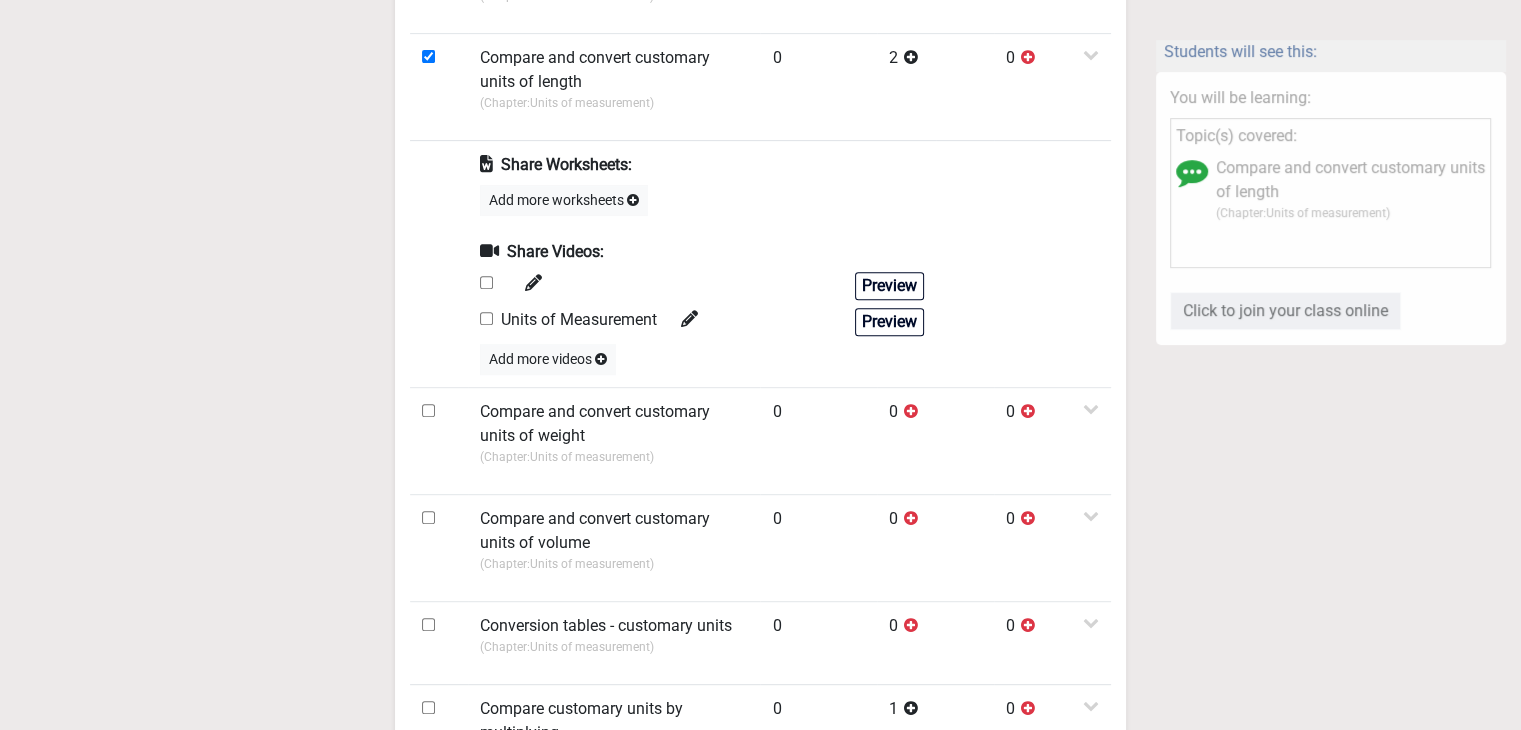 click at bounding box center [486, 318] 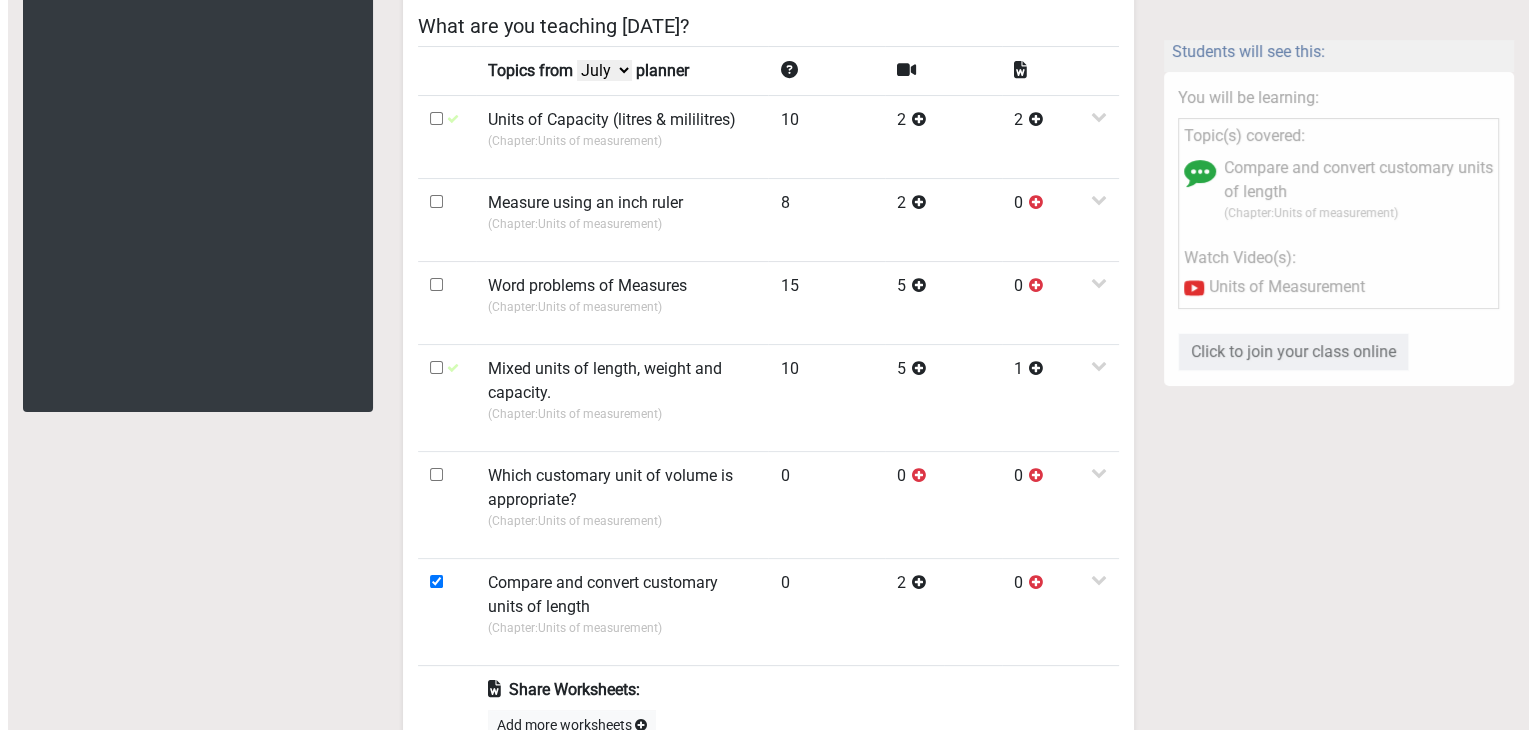 scroll, scrollTop: 0, scrollLeft: 0, axis: both 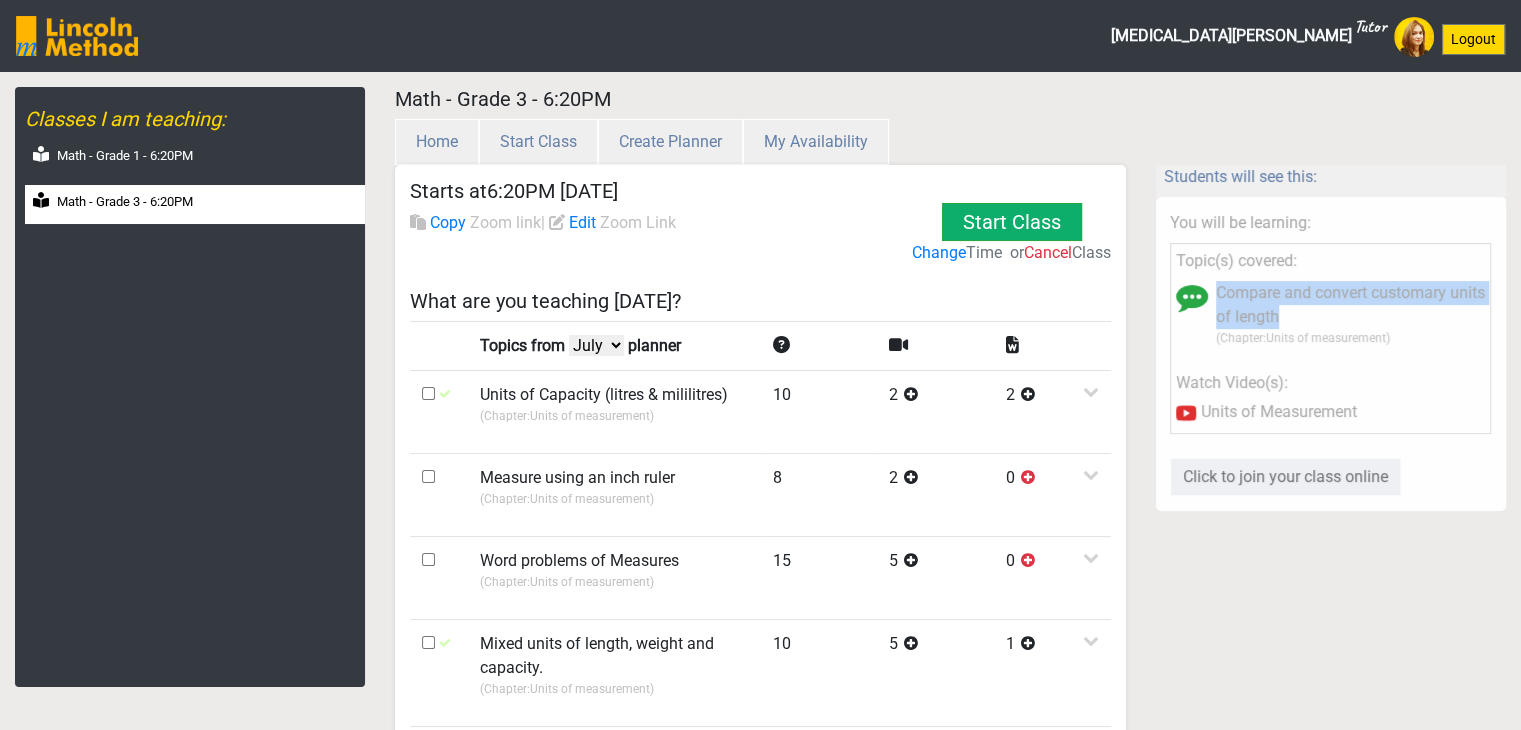drag, startPoint x: 1220, startPoint y: 290, endPoint x: 1279, endPoint y: 315, distance: 64.07808 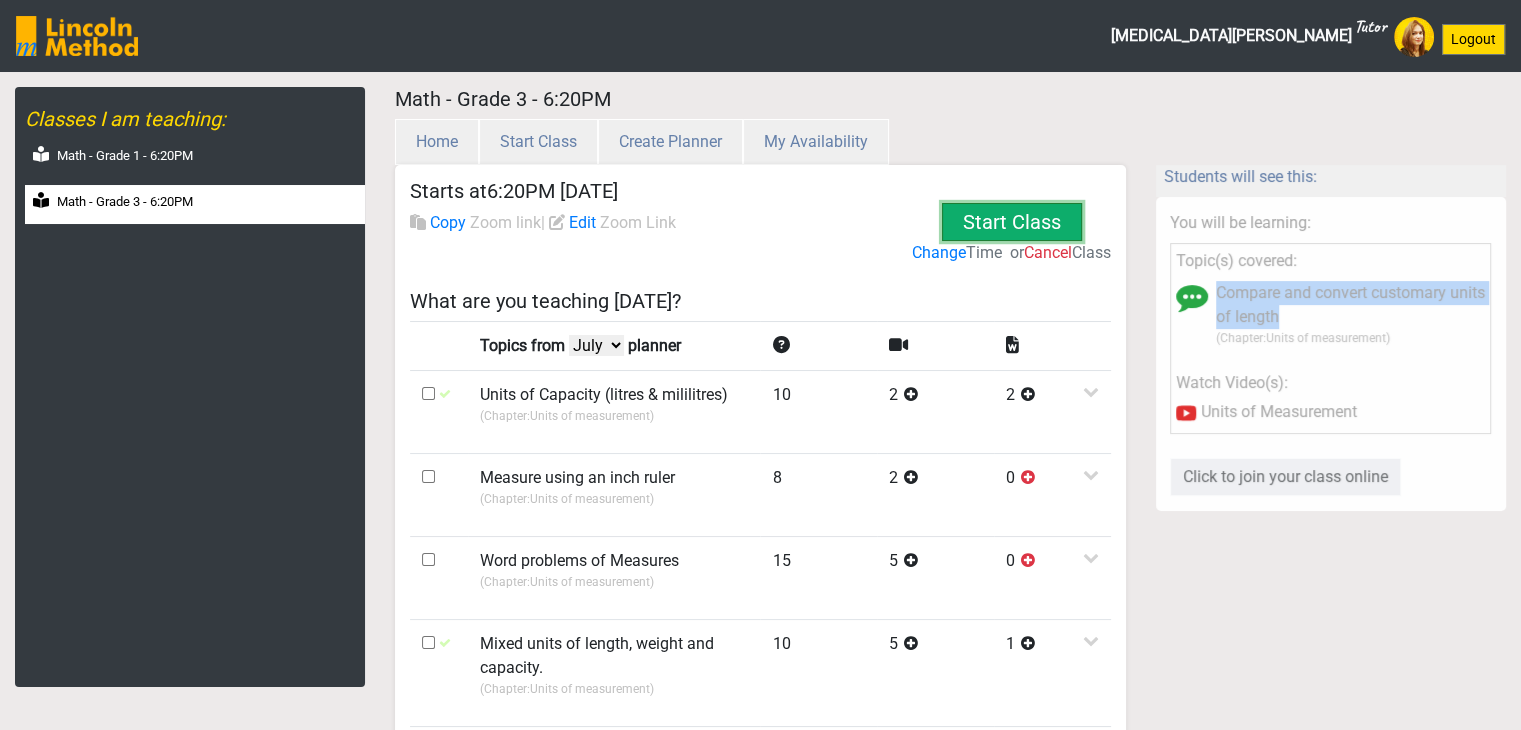click on "Start Class" at bounding box center (1012, 222) 